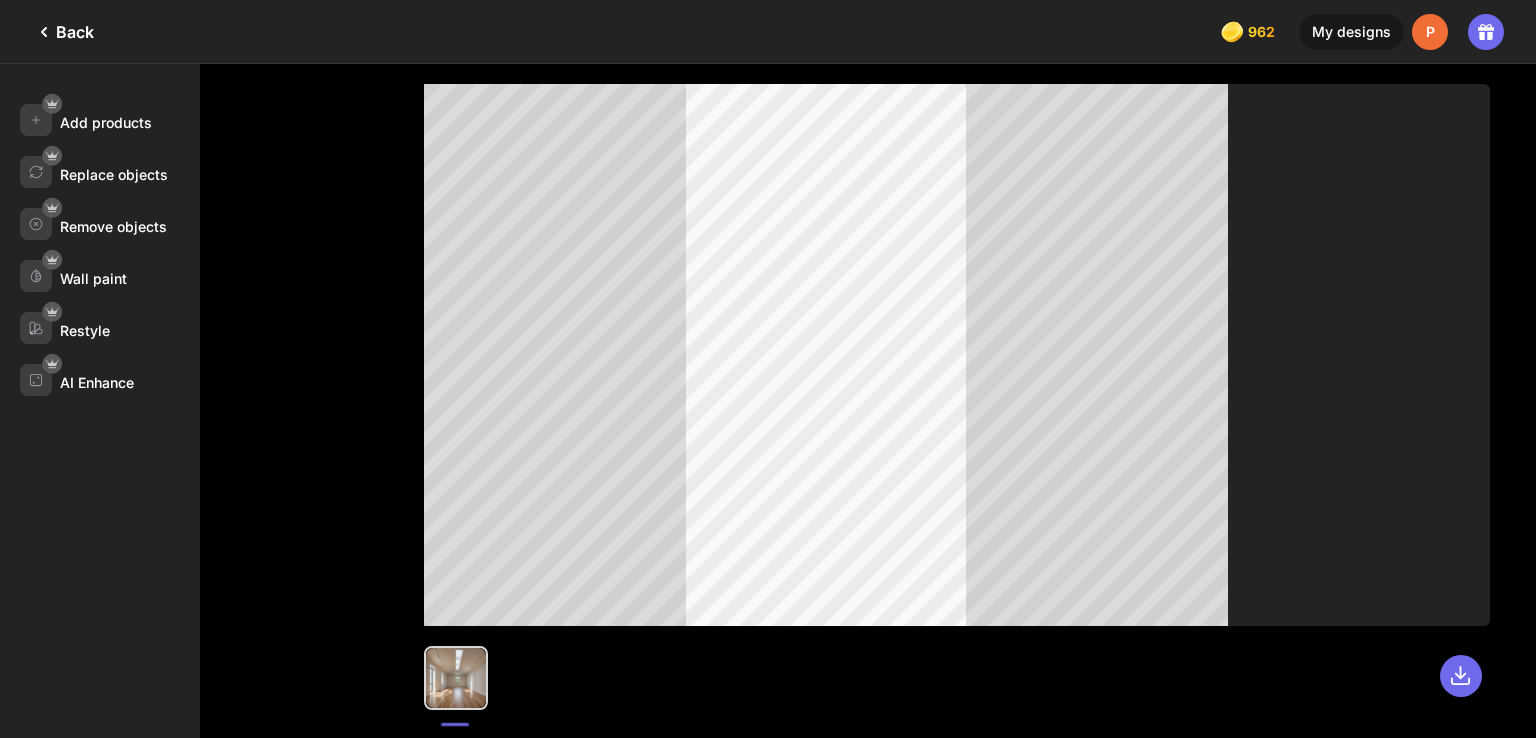 scroll, scrollTop: 0, scrollLeft: 0, axis: both 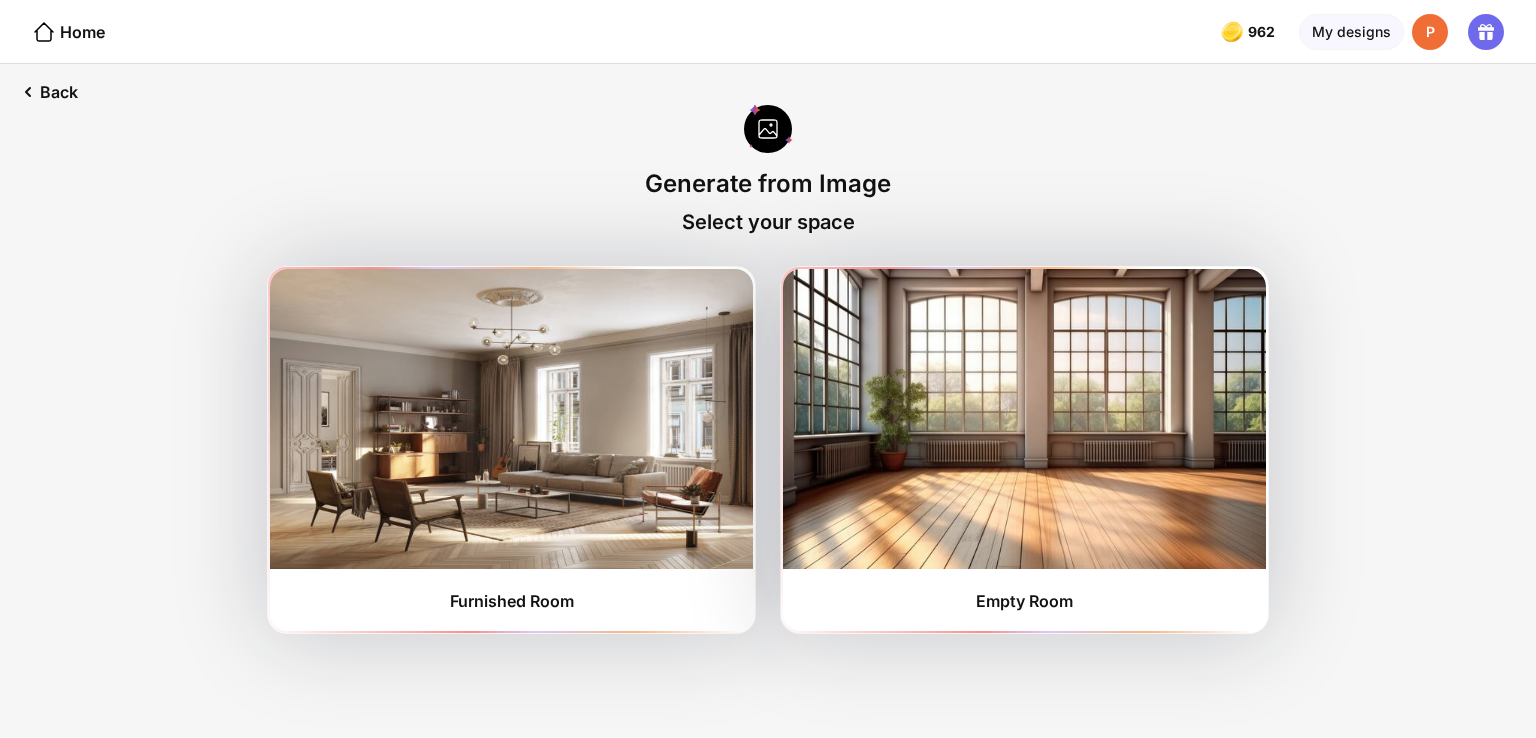 click on "Home" 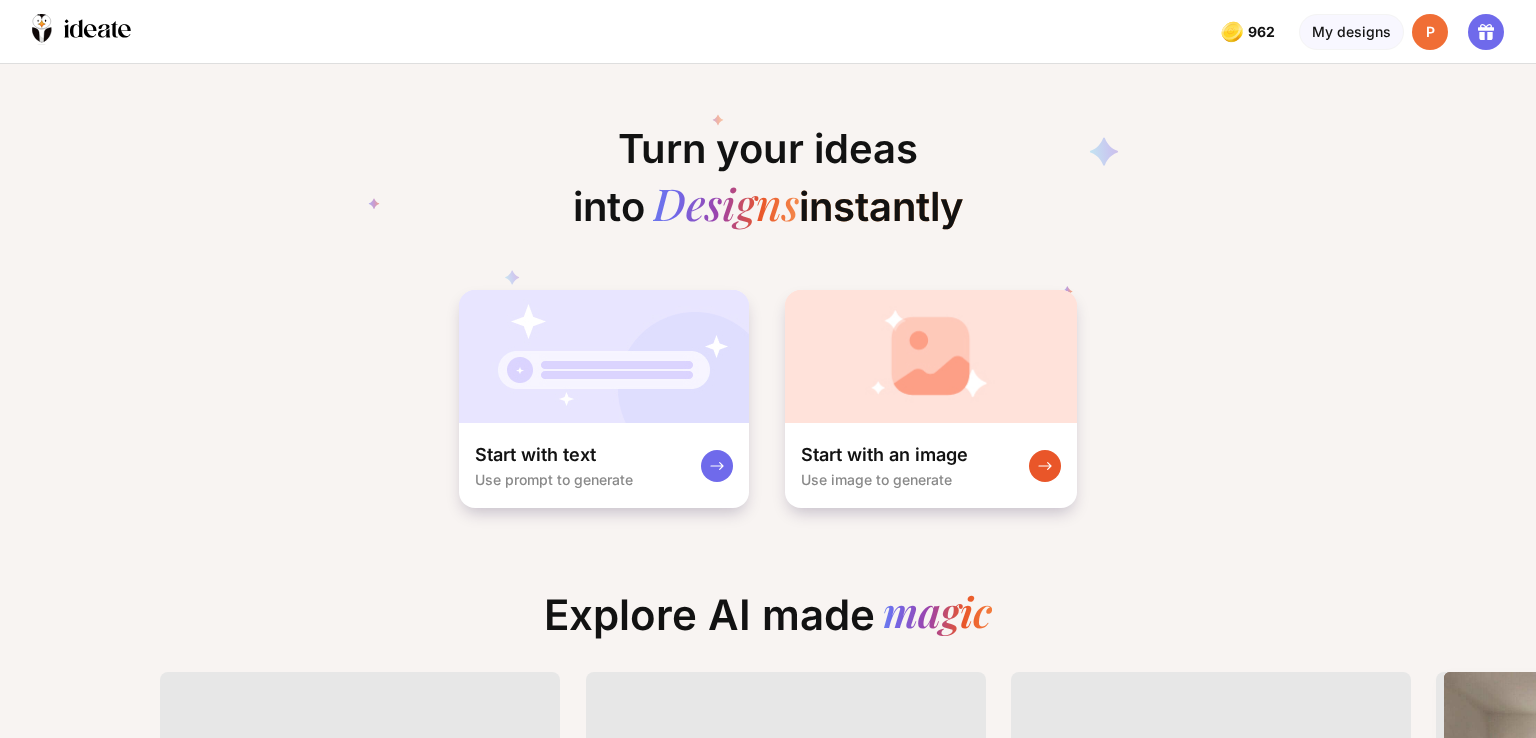 scroll, scrollTop: 0, scrollLeft: 28, axis: horizontal 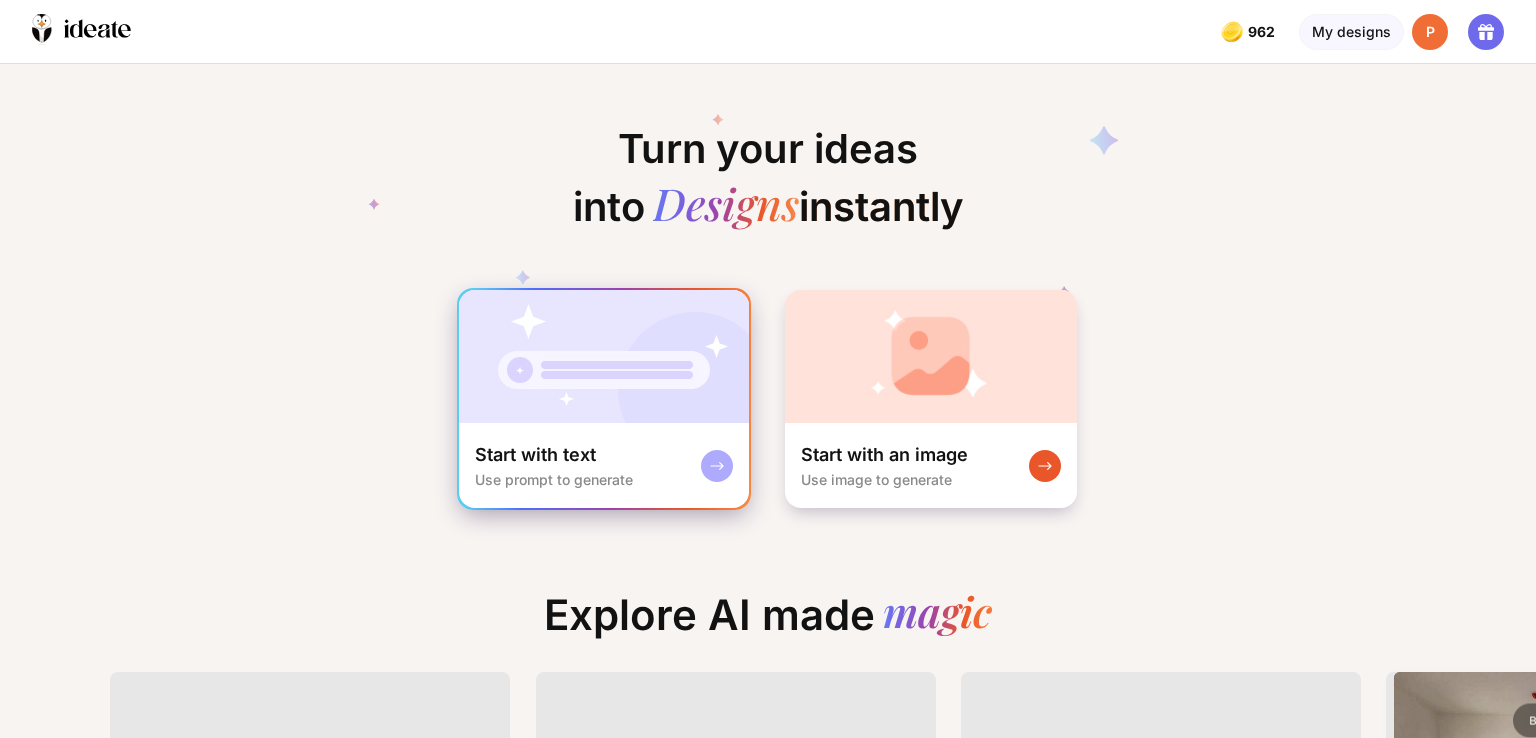 click at bounding box center (604, 356) 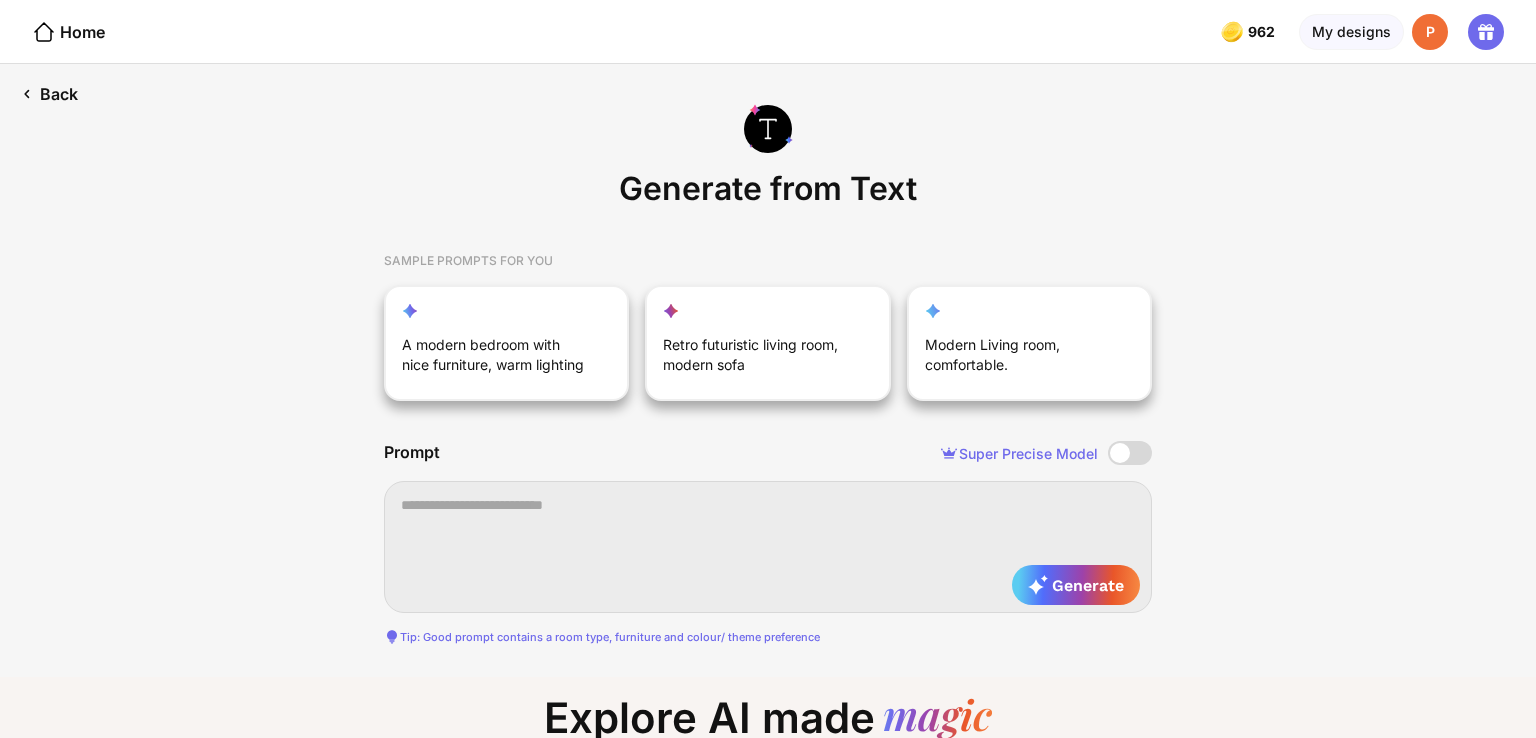click on "Back" at bounding box center [49, 94] 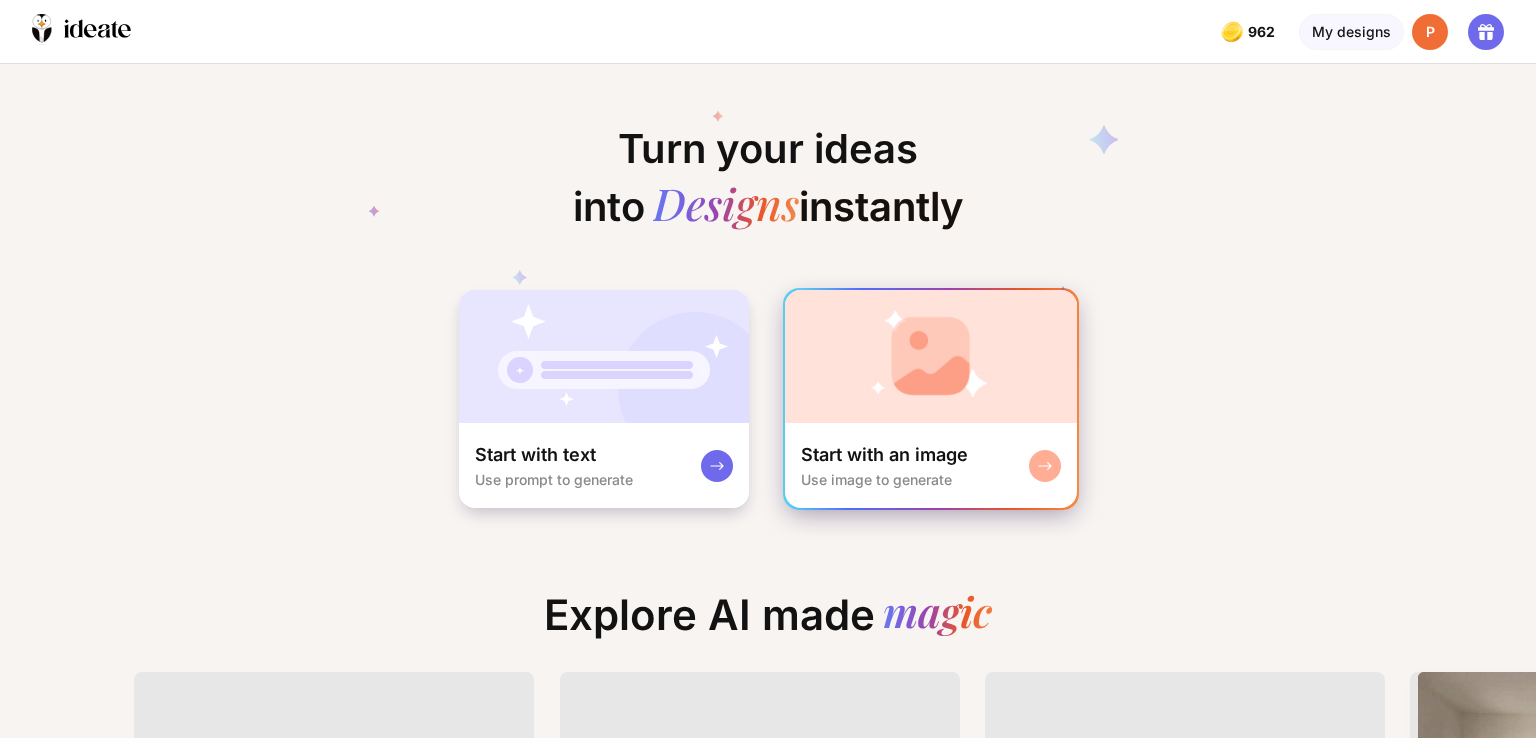 click at bounding box center (931, 356) 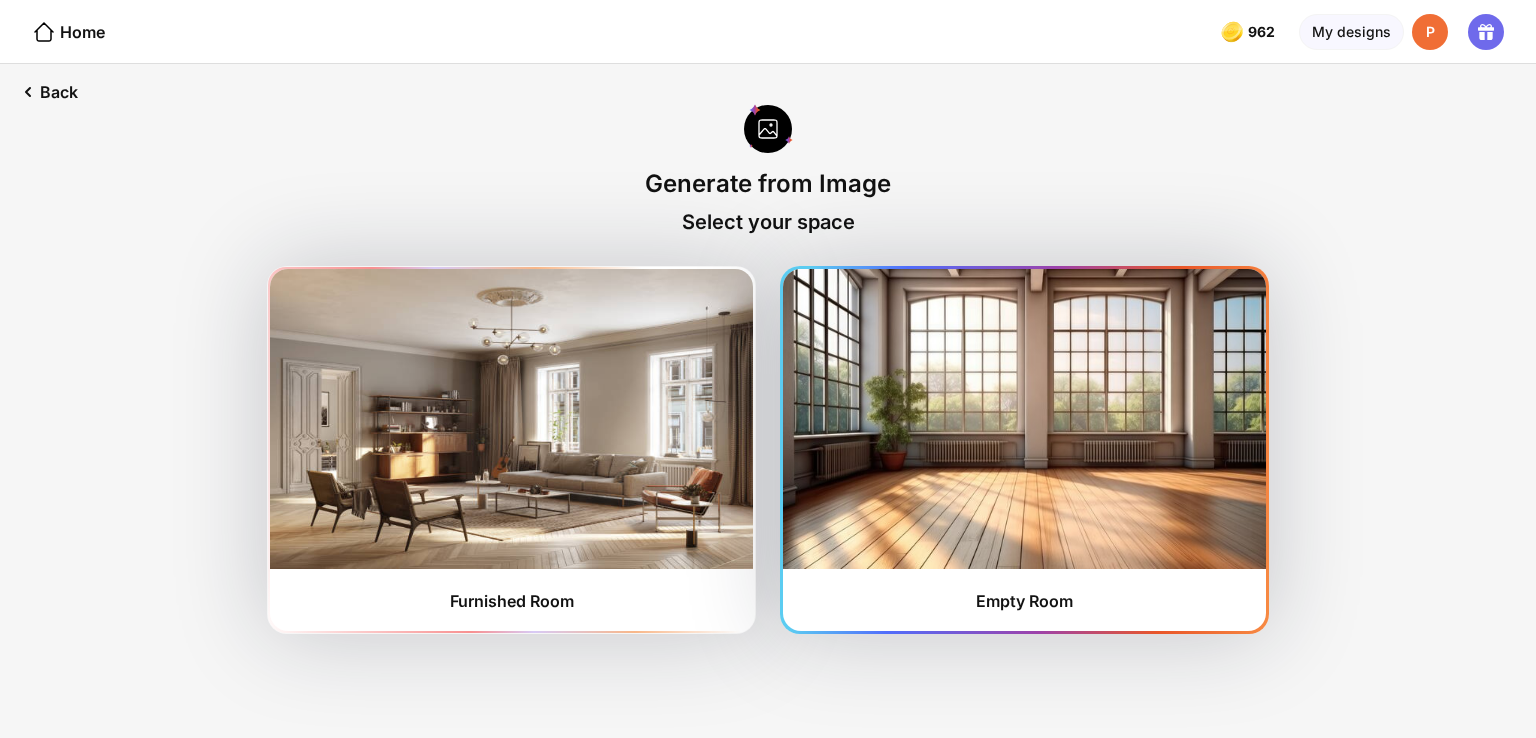click at bounding box center [1024, 419] 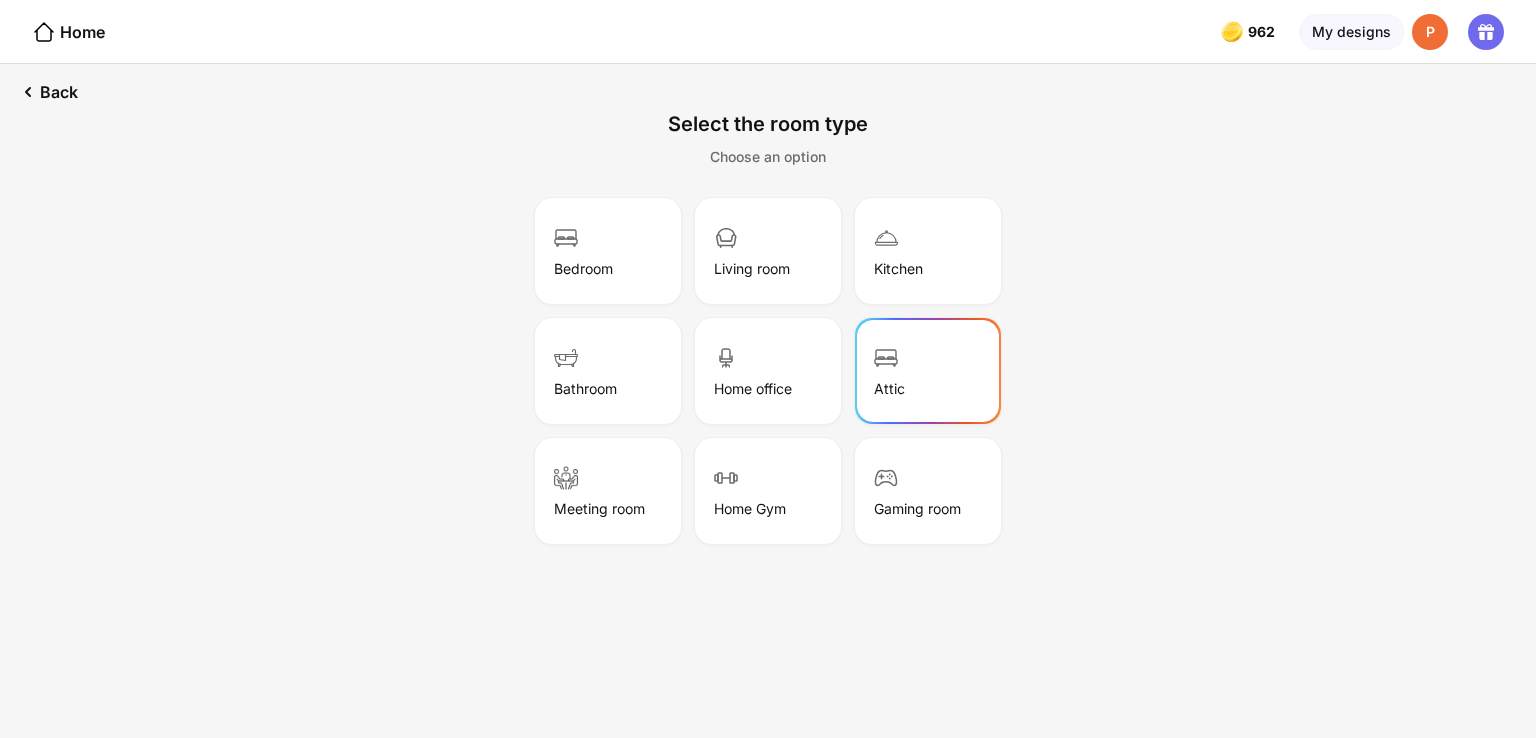 click on "Attic" at bounding box center (928, 371) 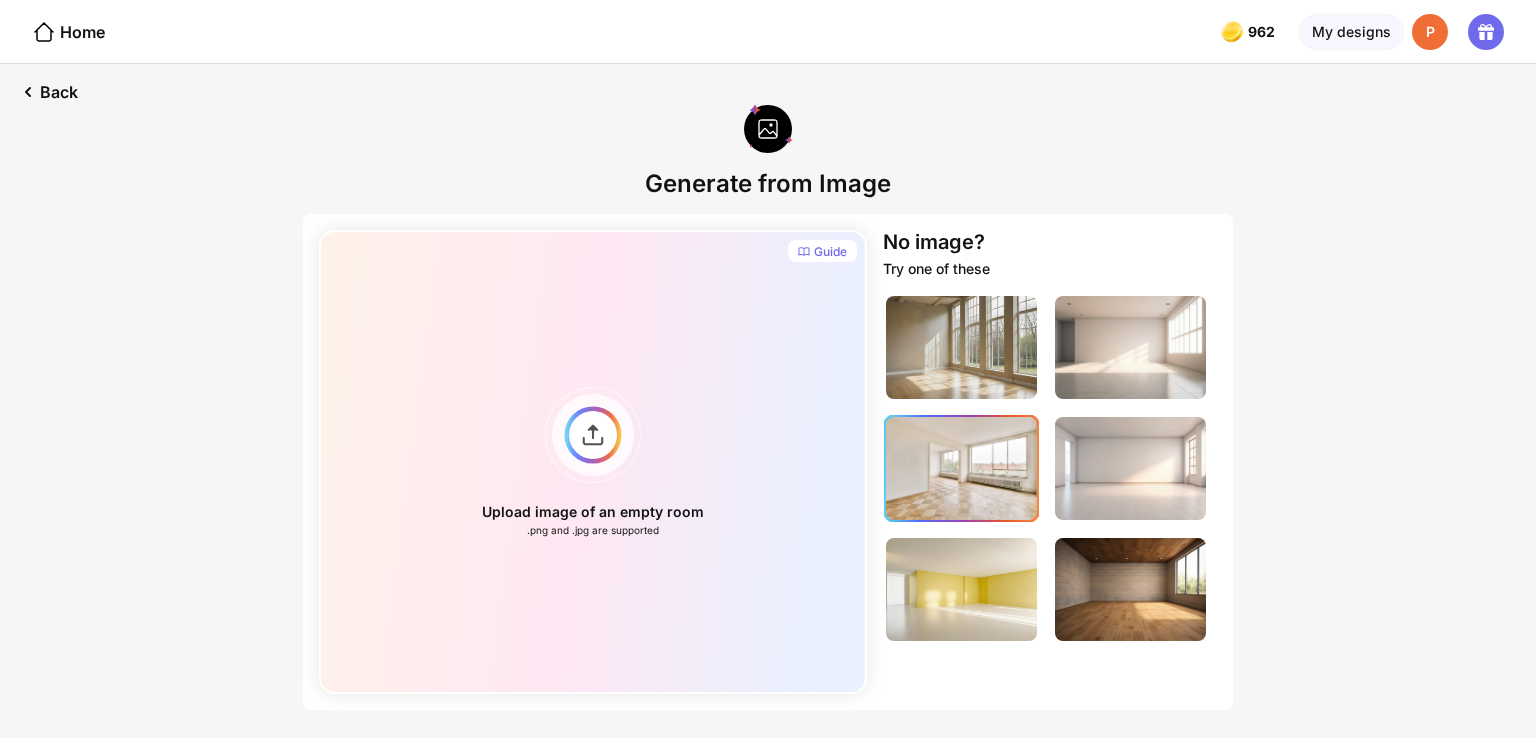 click at bounding box center (961, 468) 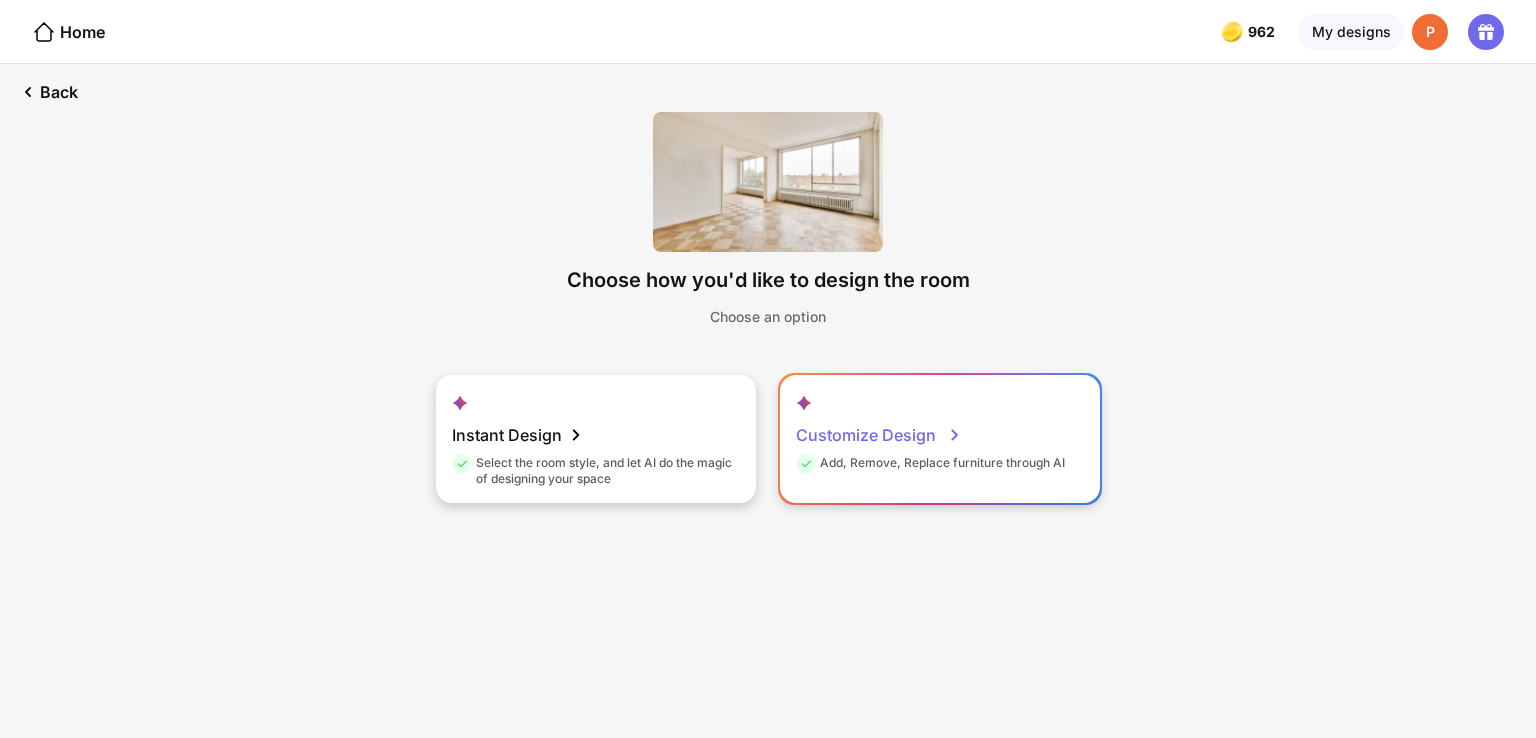 click on "Customize Design   Add, Remove, Replace furniture through AI" at bounding box center [940, 439] 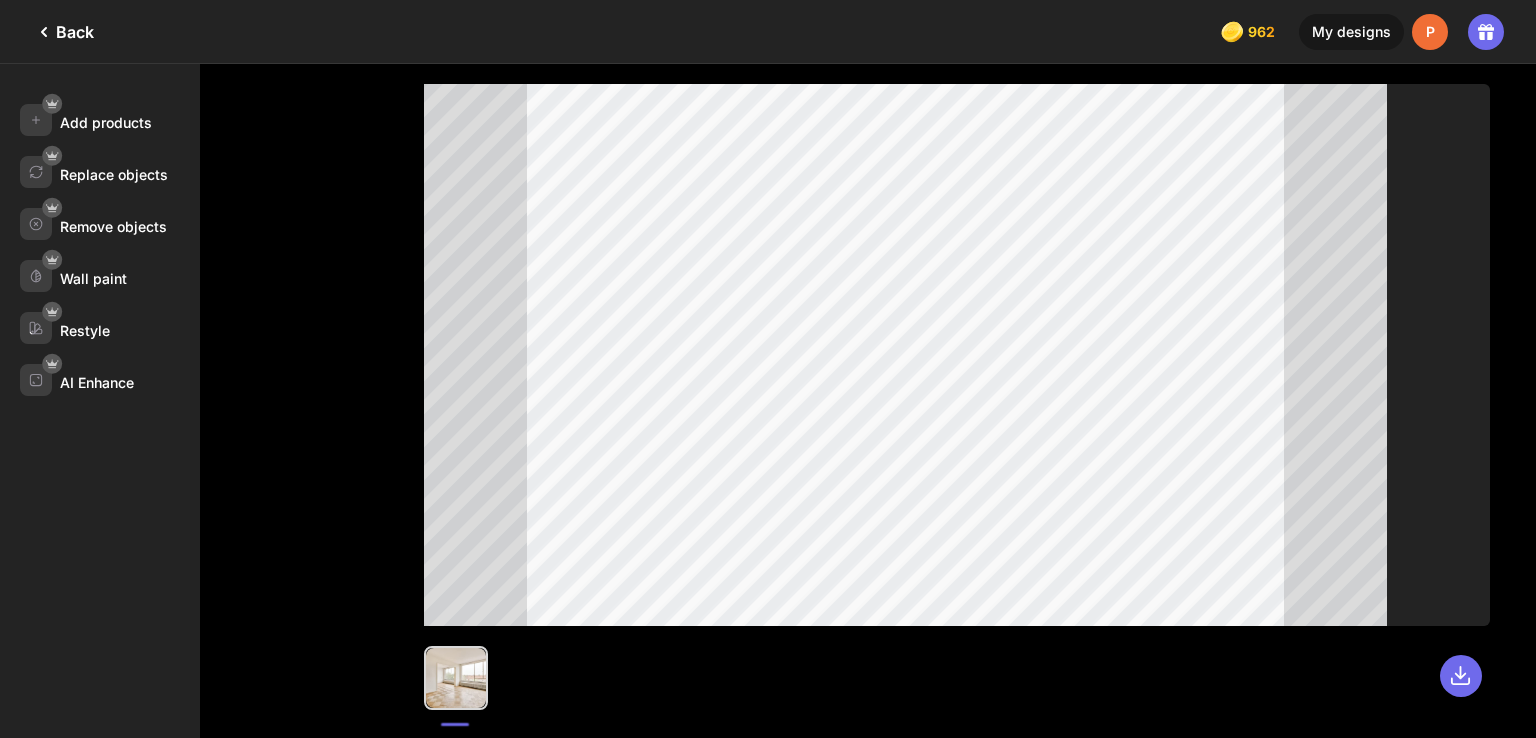 click on "Back" 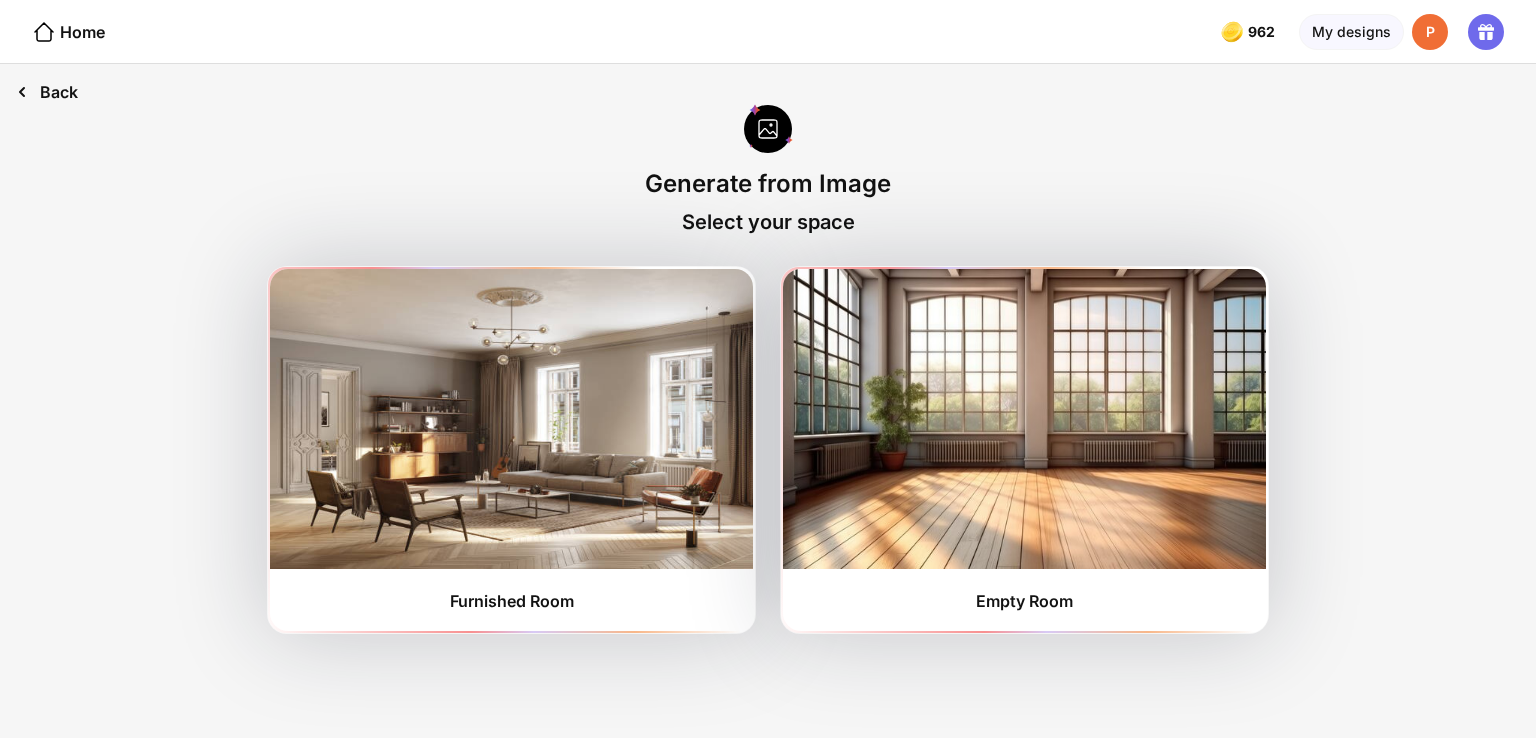 click on "Back" at bounding box center (47, 92) 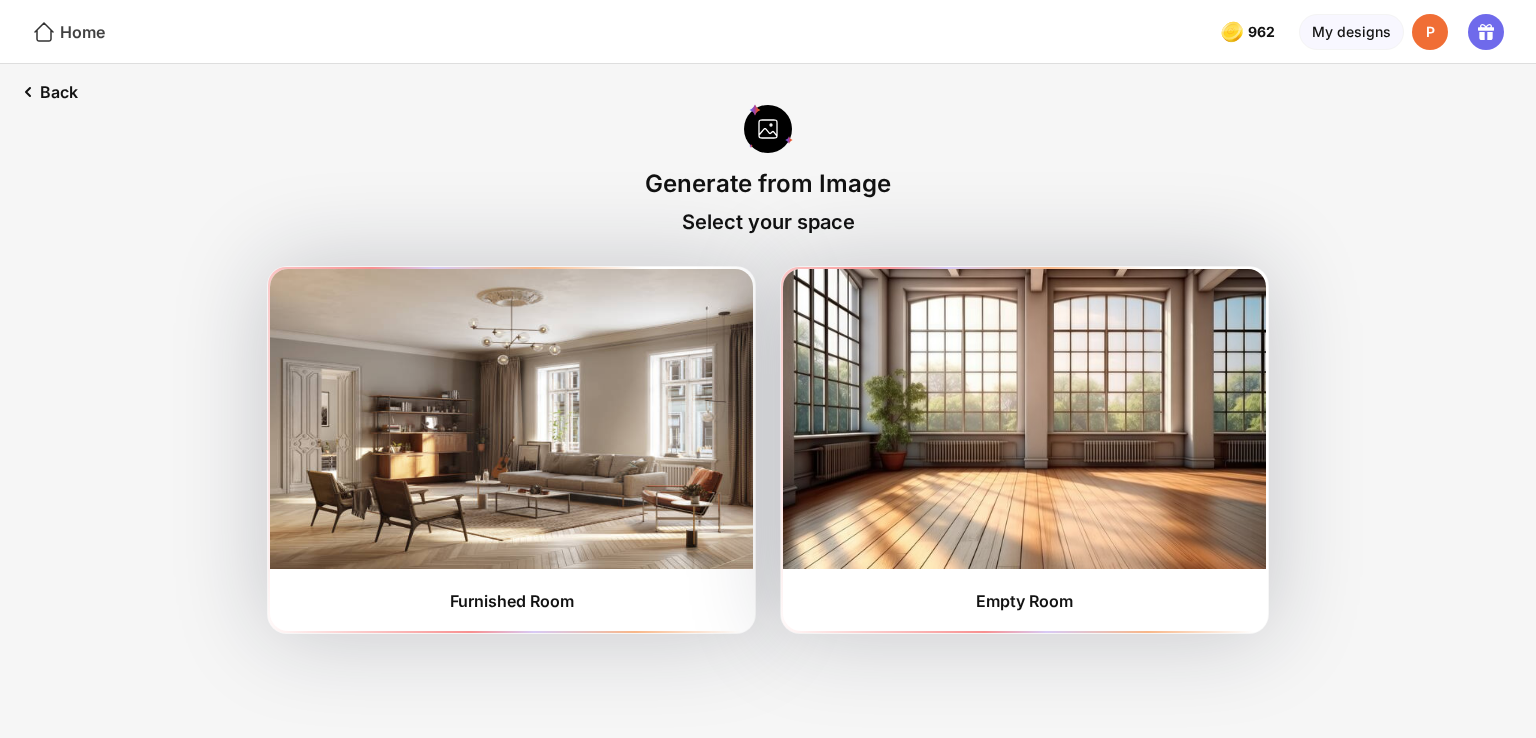 click on "Home" 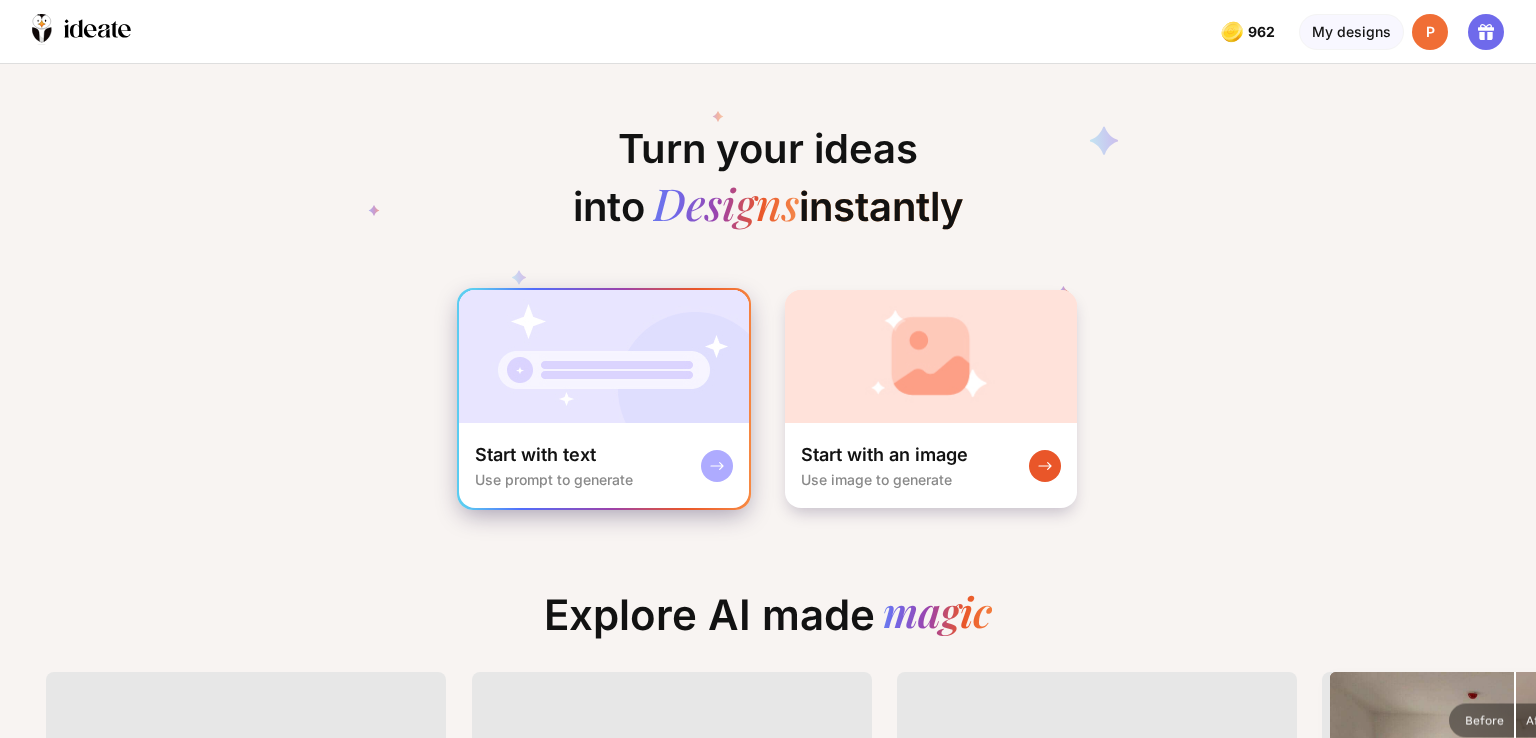 click at bounding box center [604, 356] 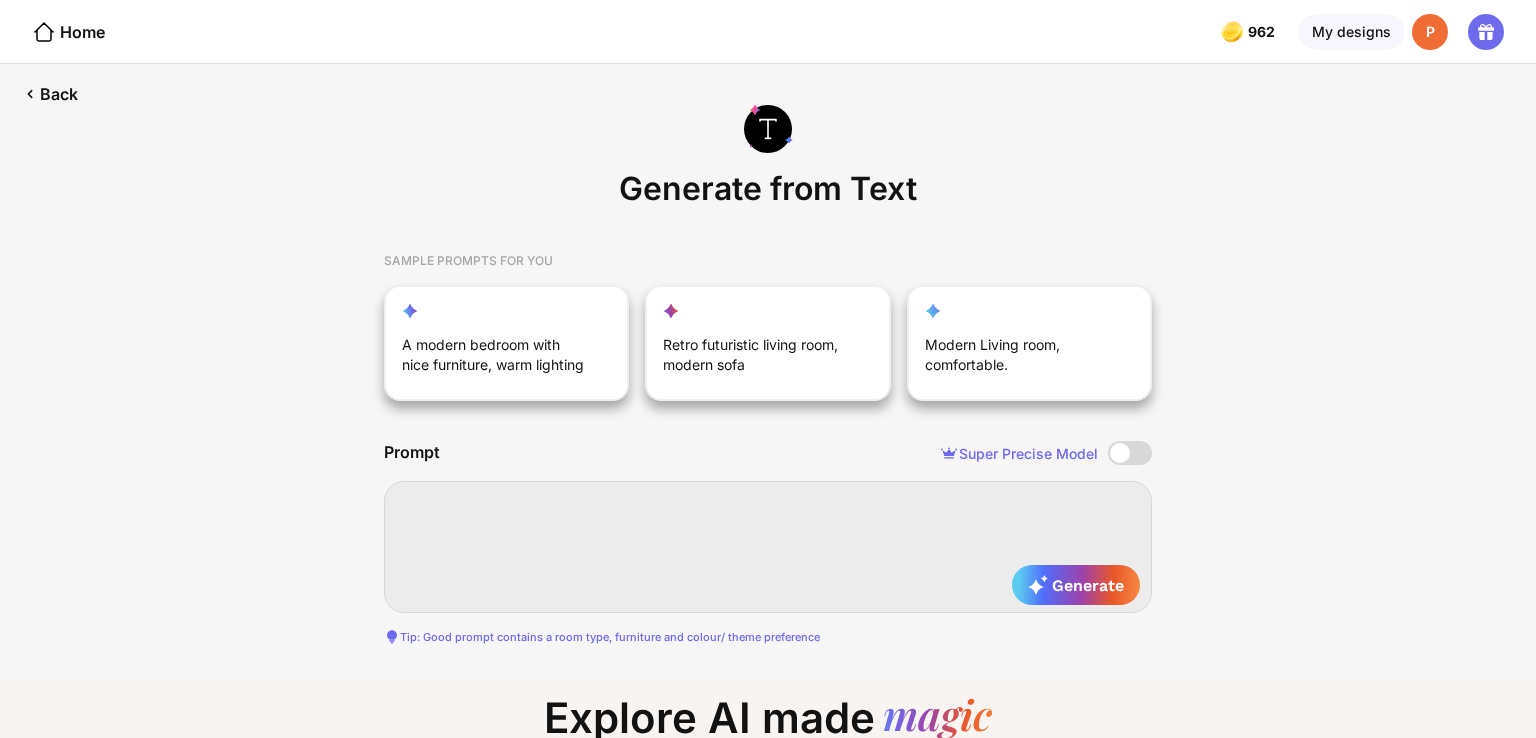 click at bounding box center [768, 547] 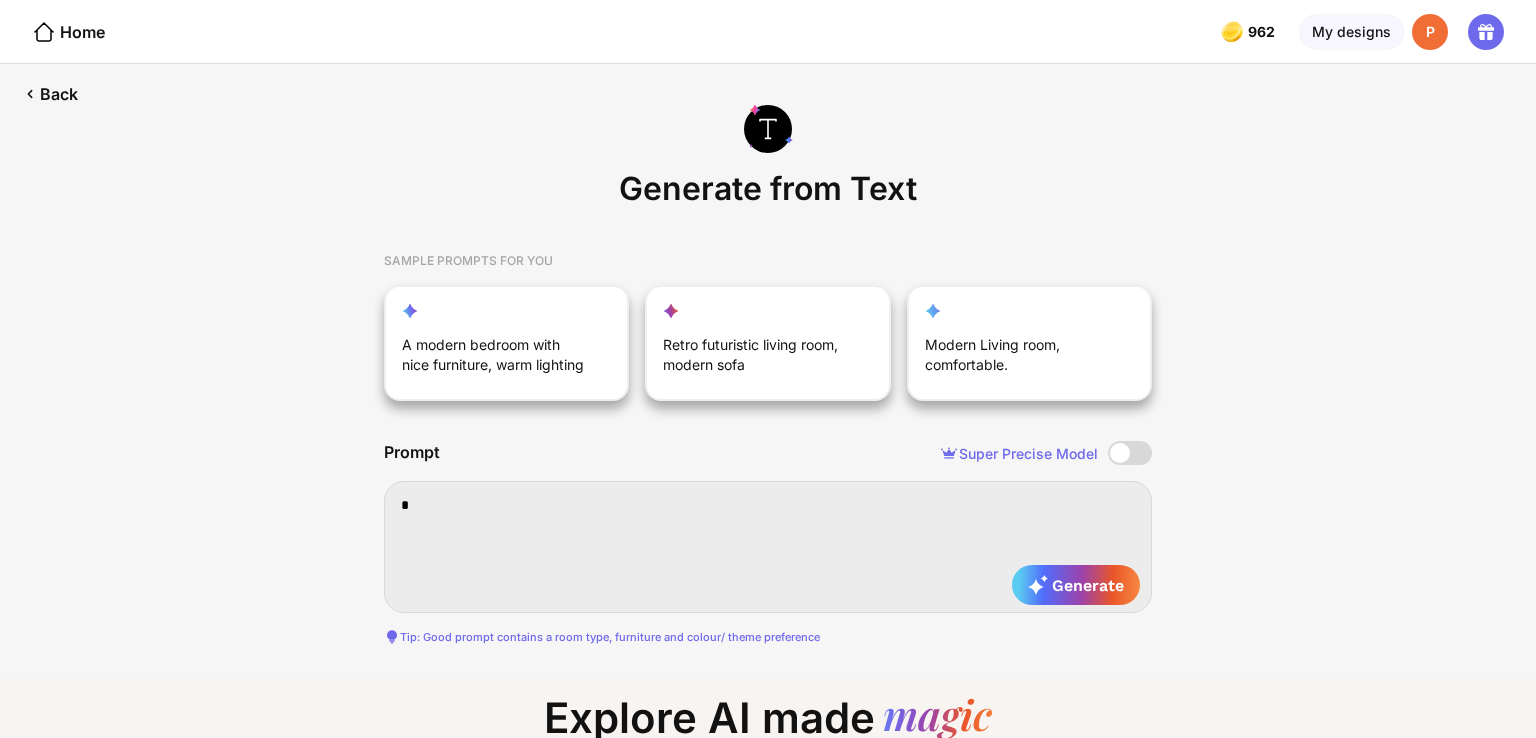 type on "**" 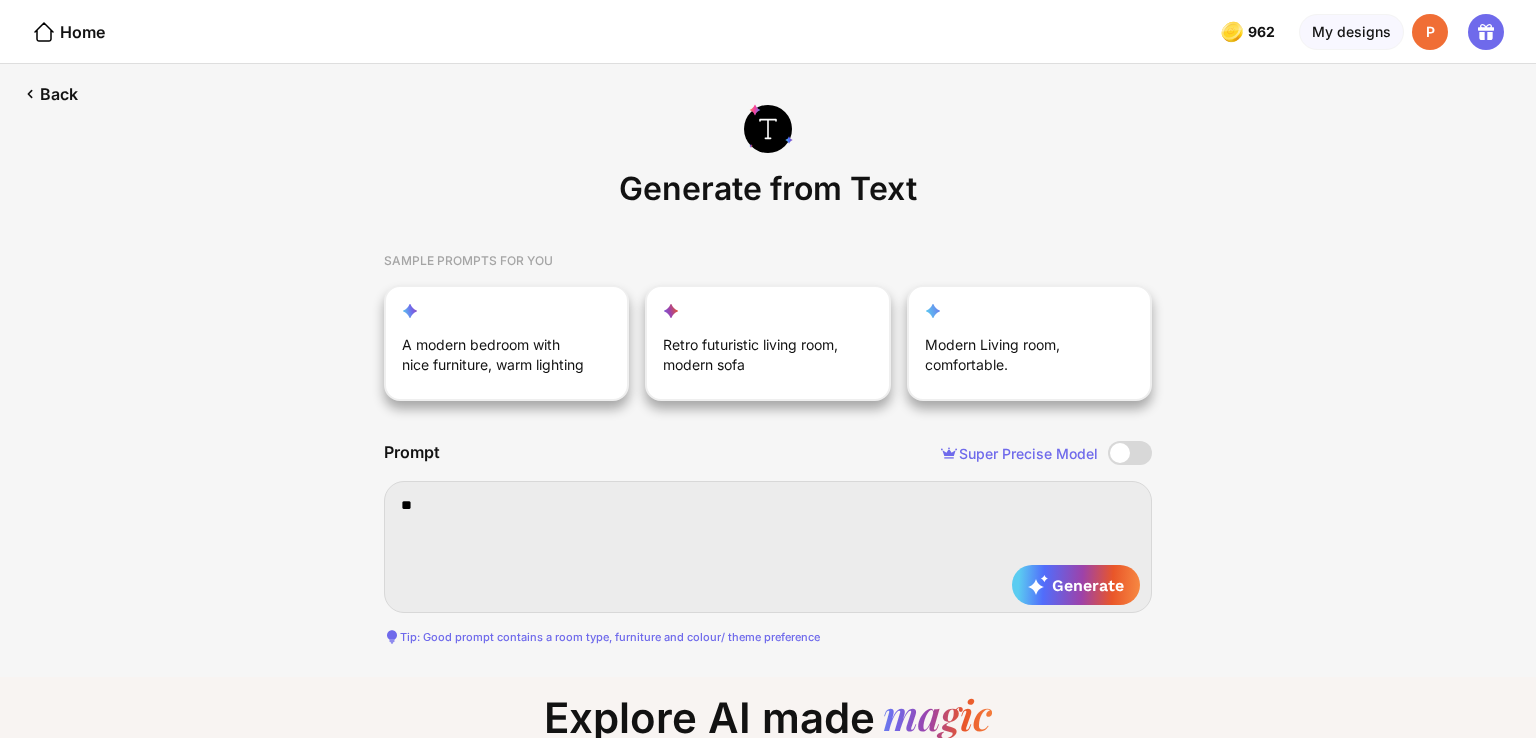 type on "***" 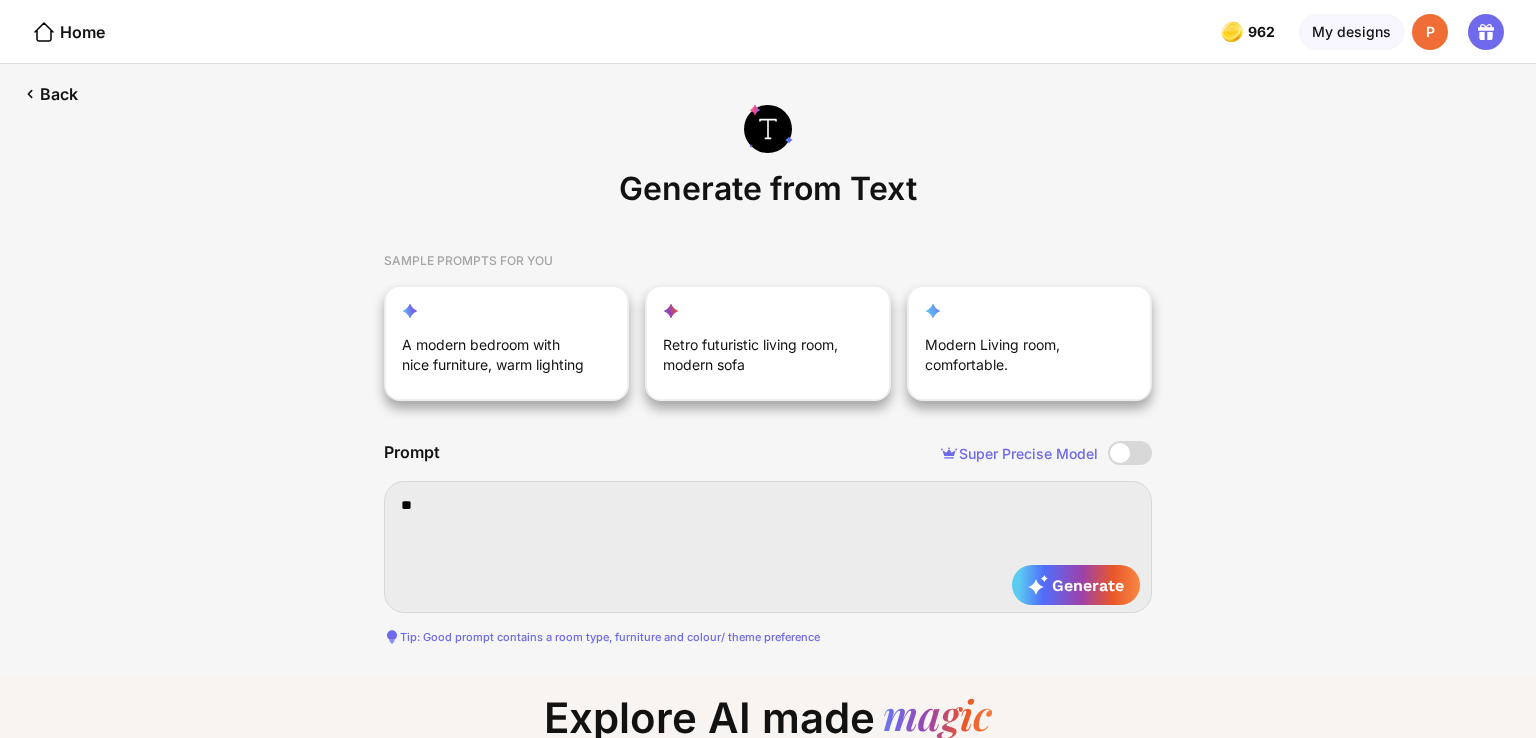 type on "***" 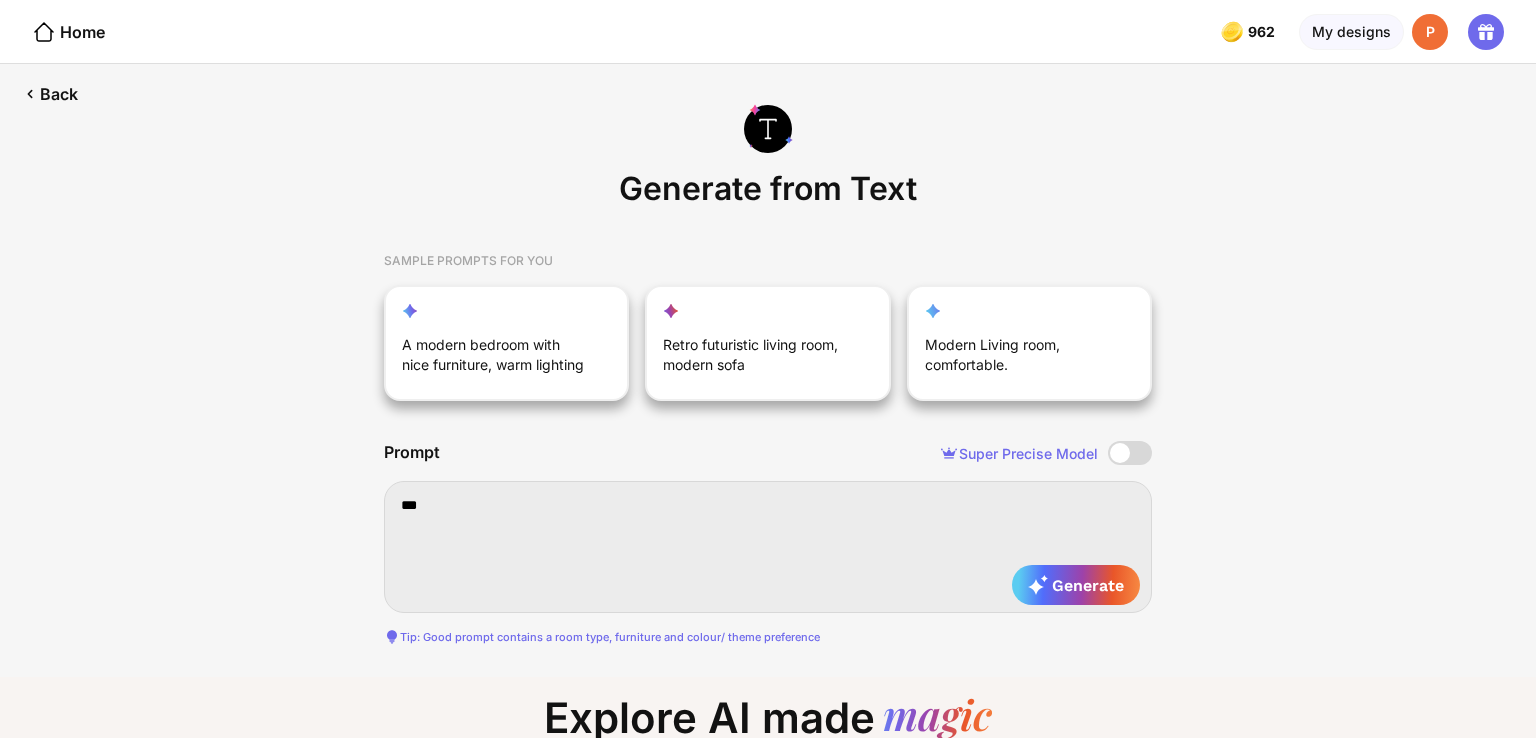 type on "****" 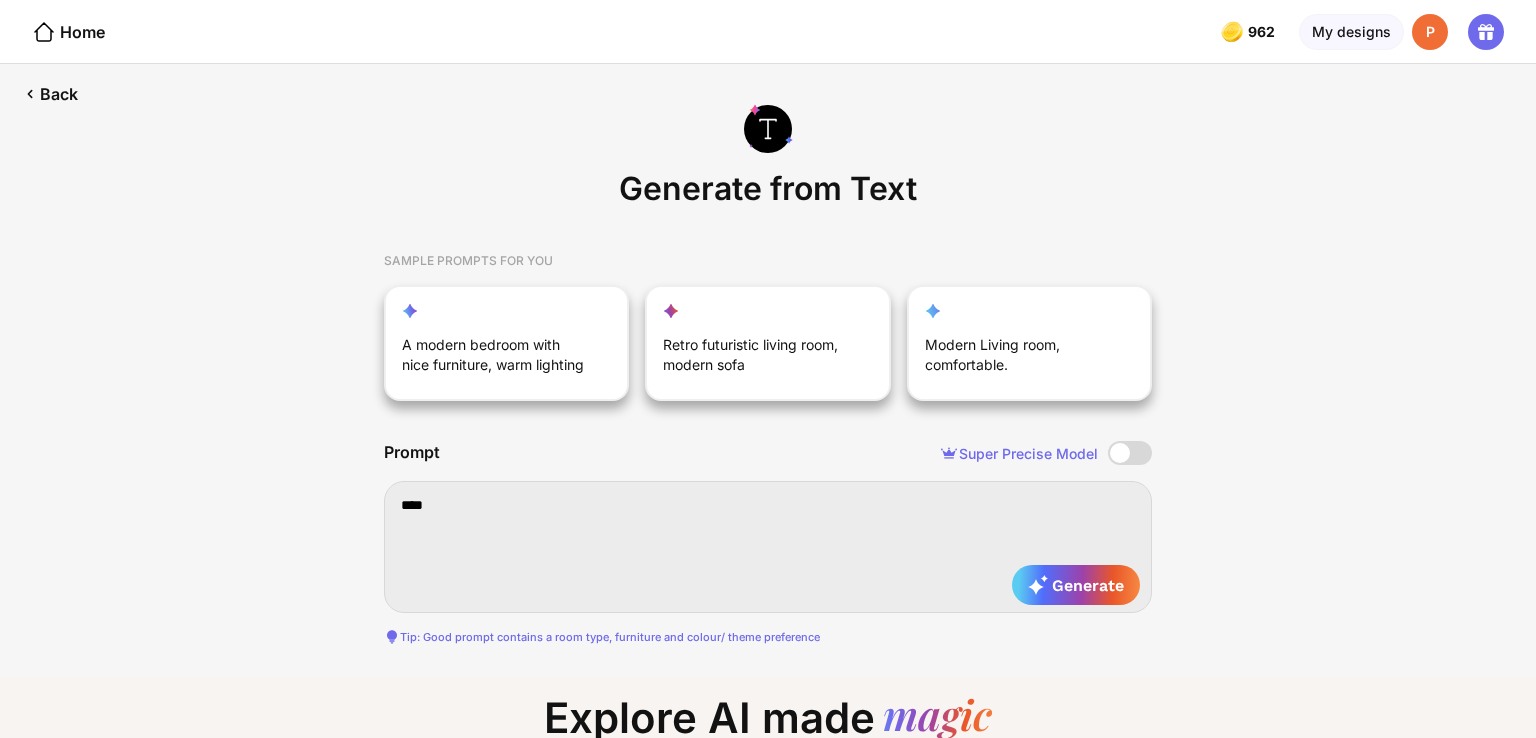 type on "*****" 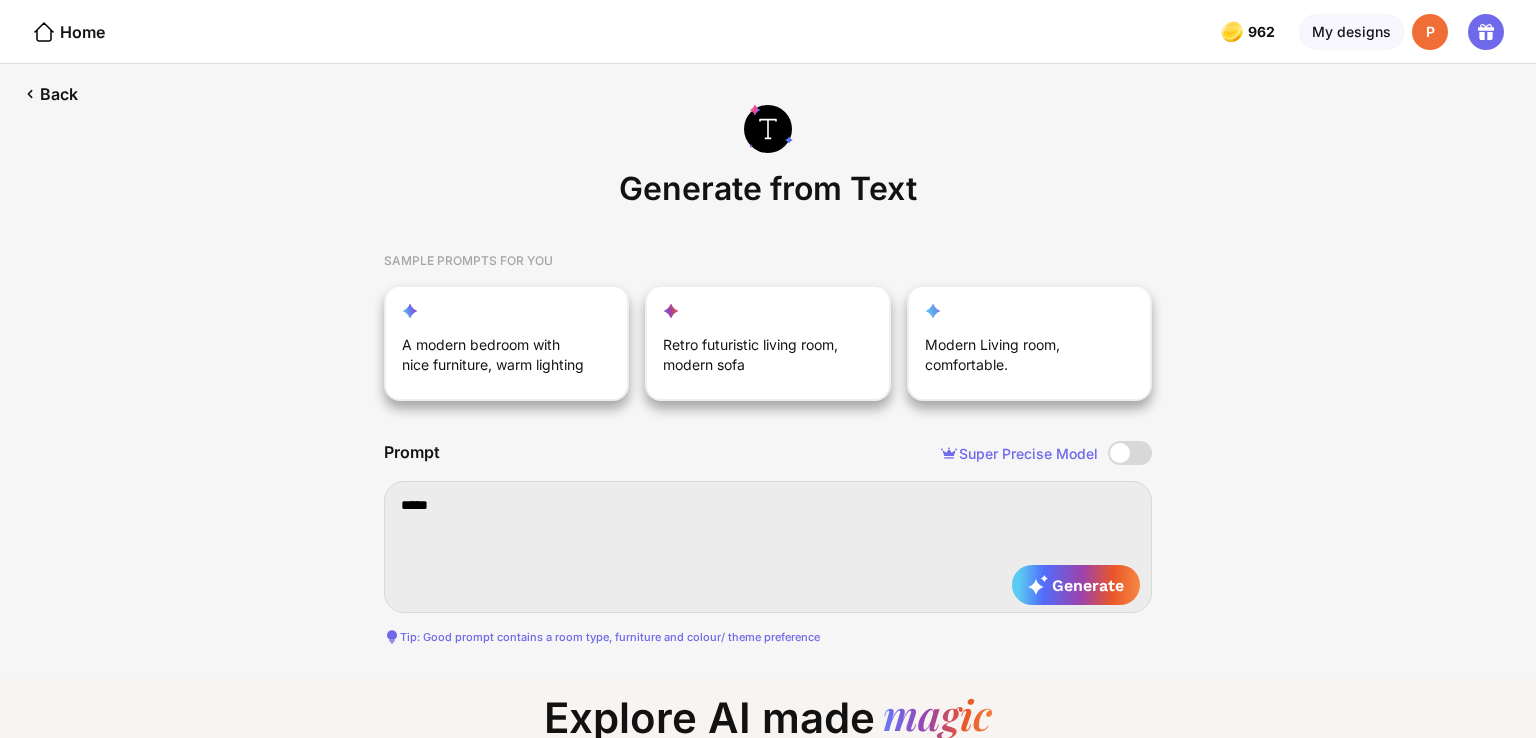 type on "*****" 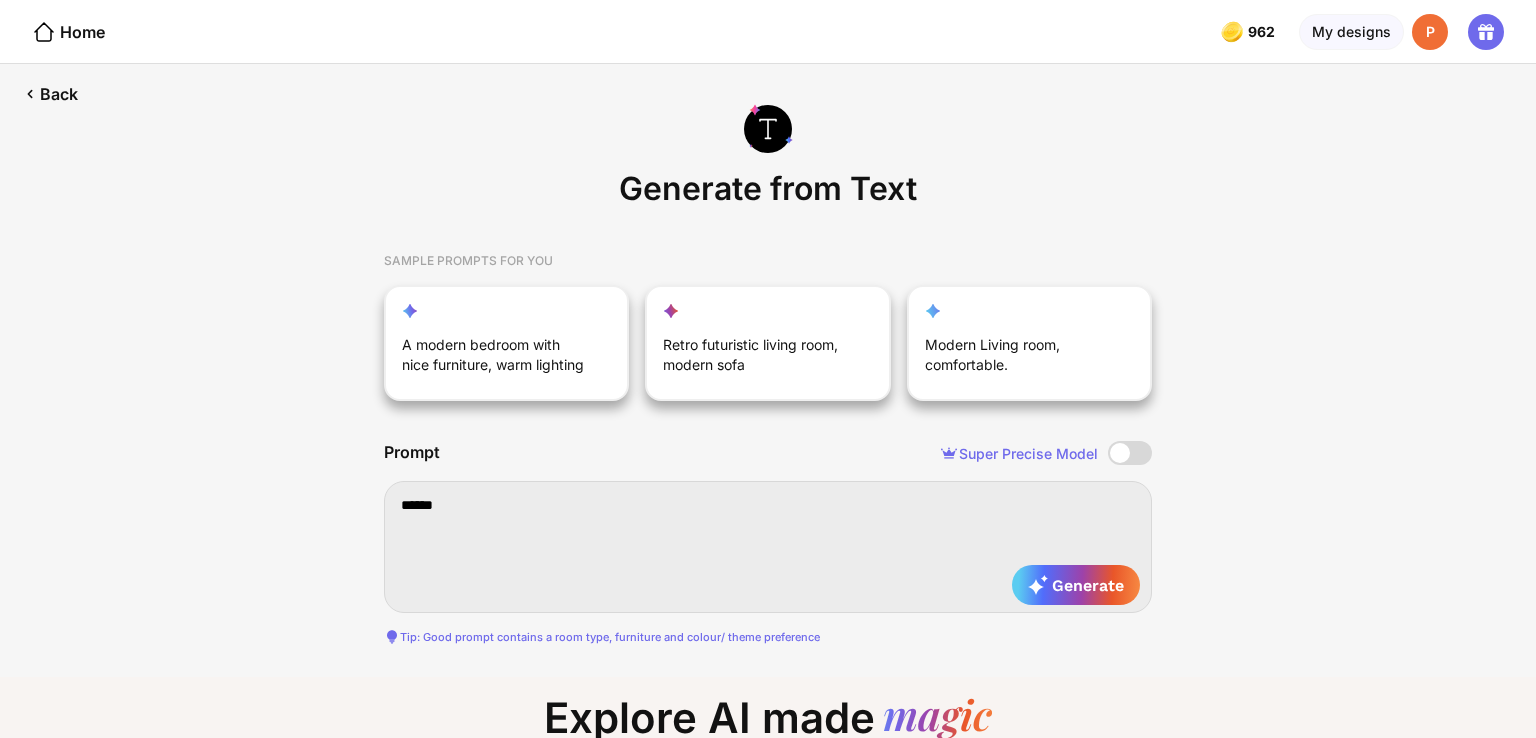 type on "******" 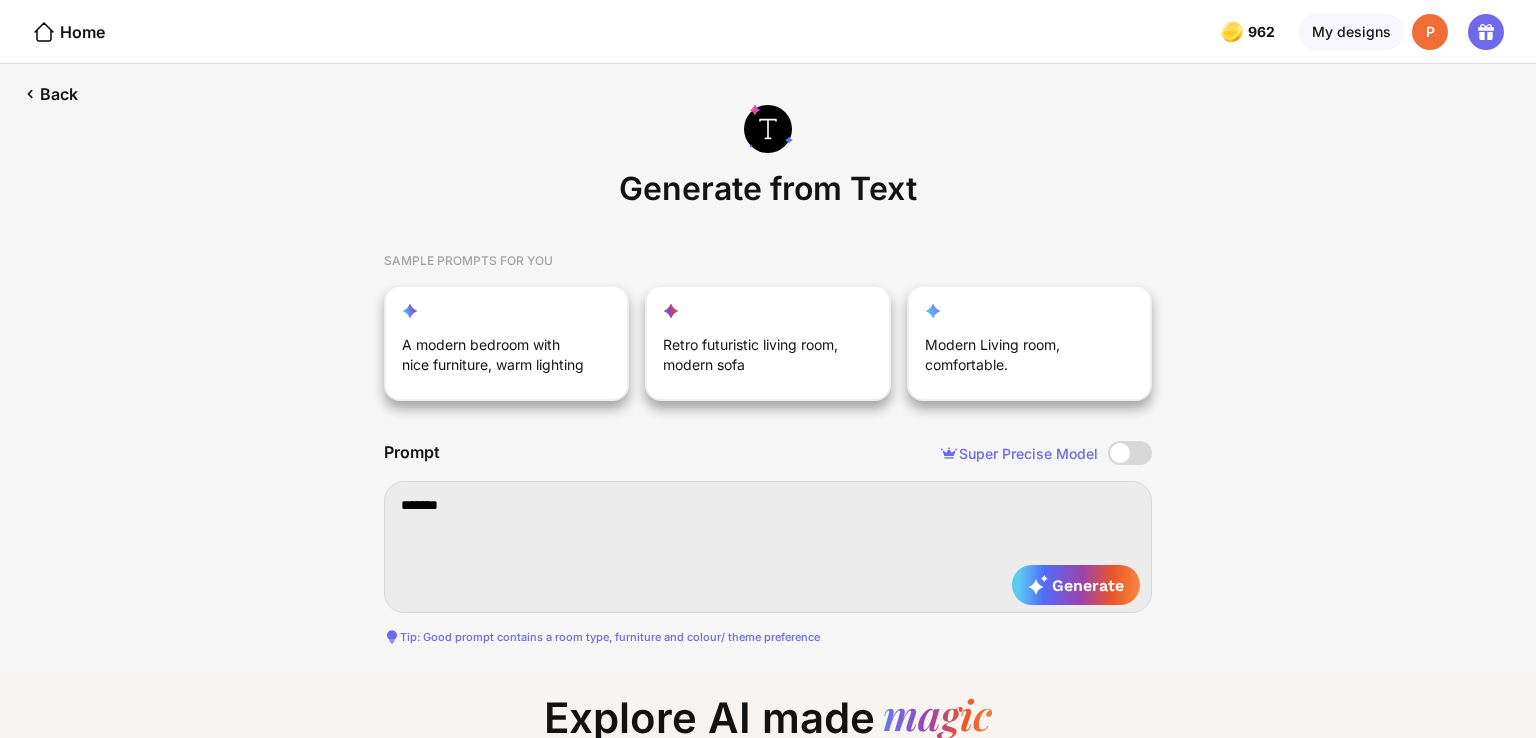 type on "********" 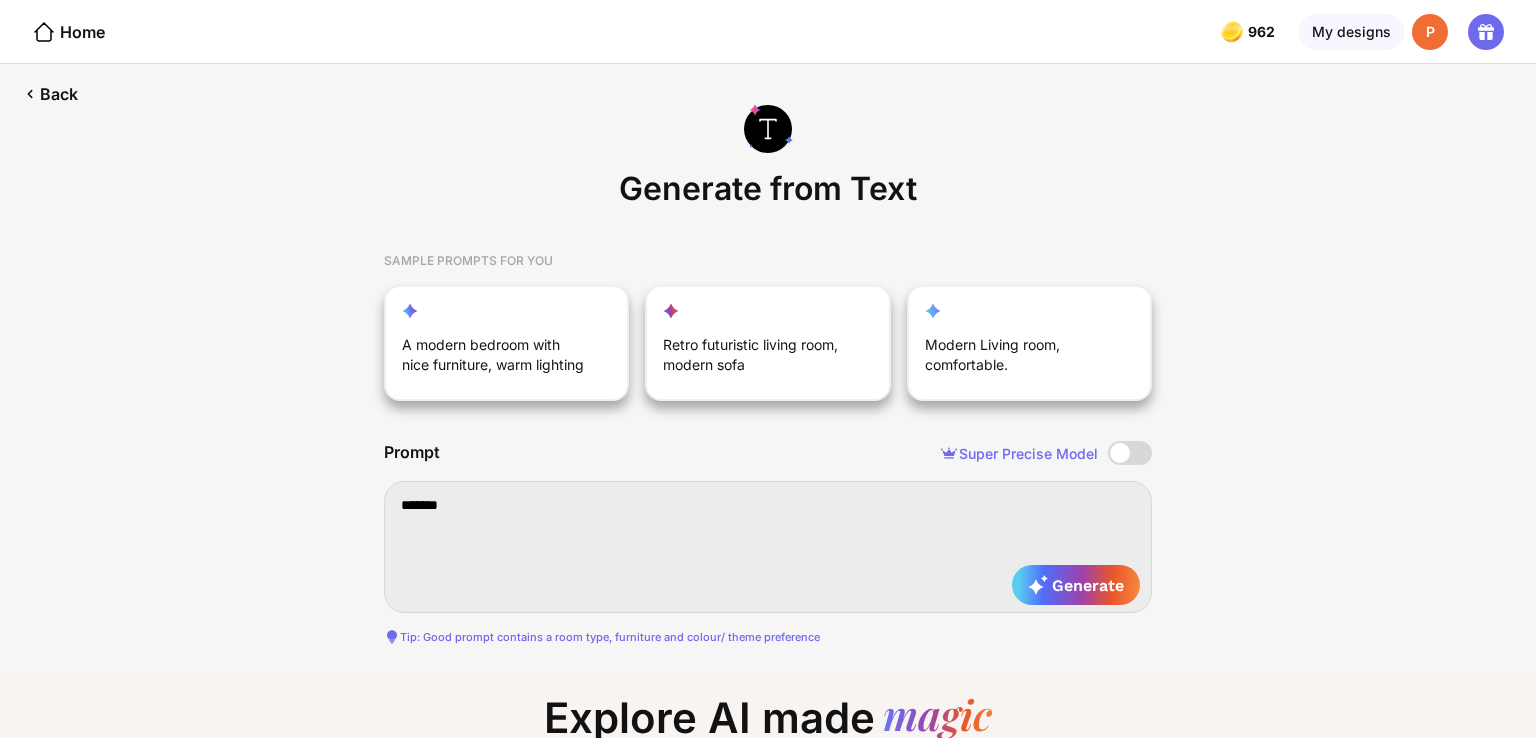 type on "********" 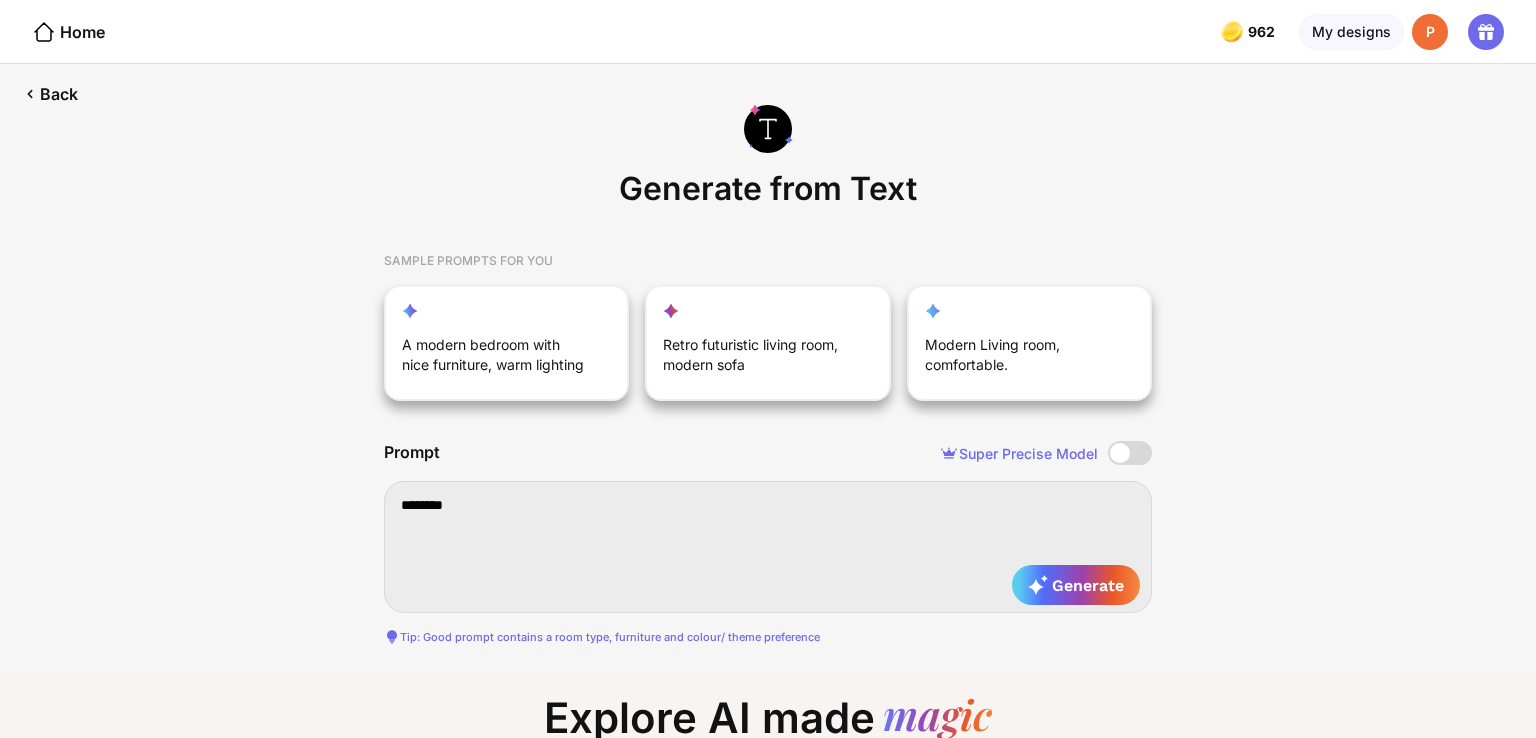 type on "********" 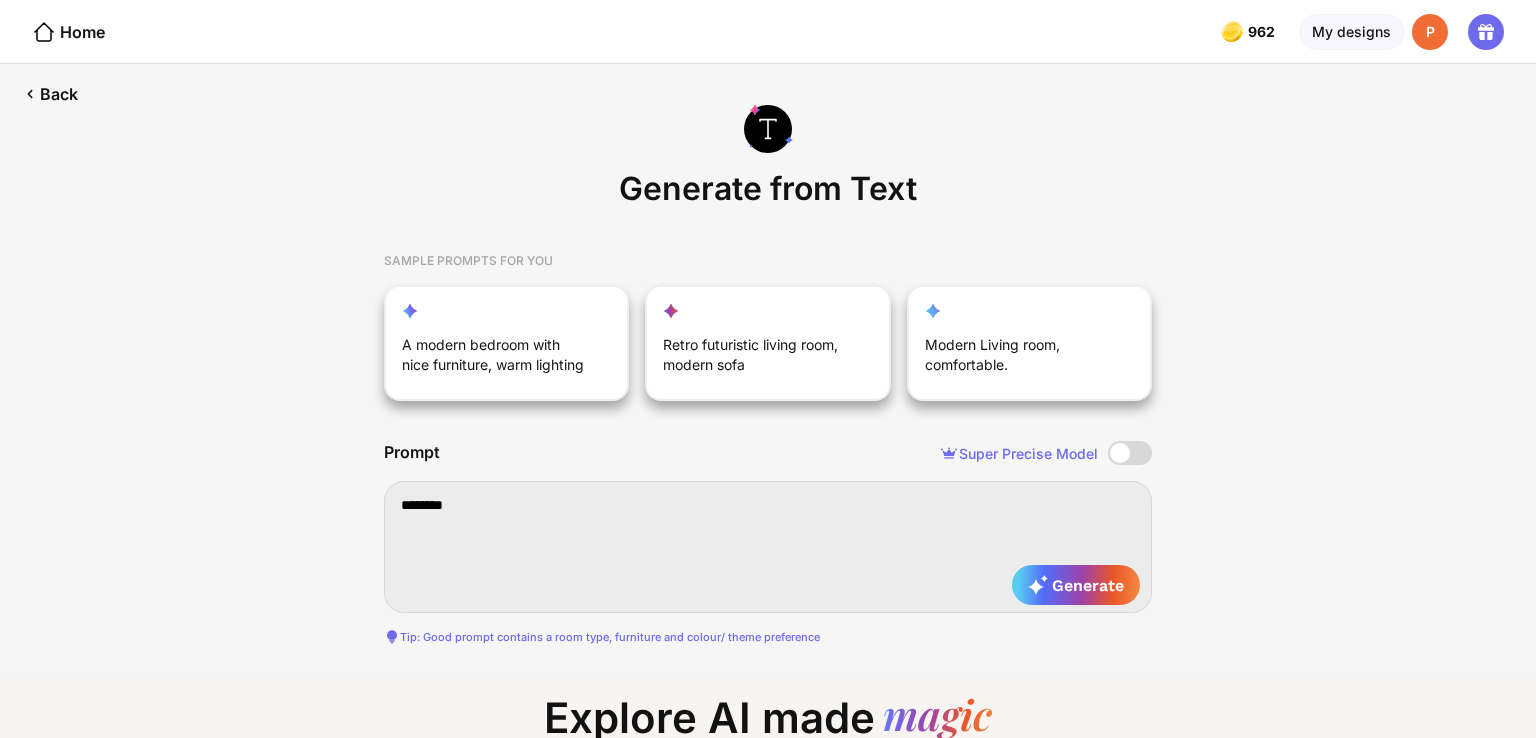 type on "********" 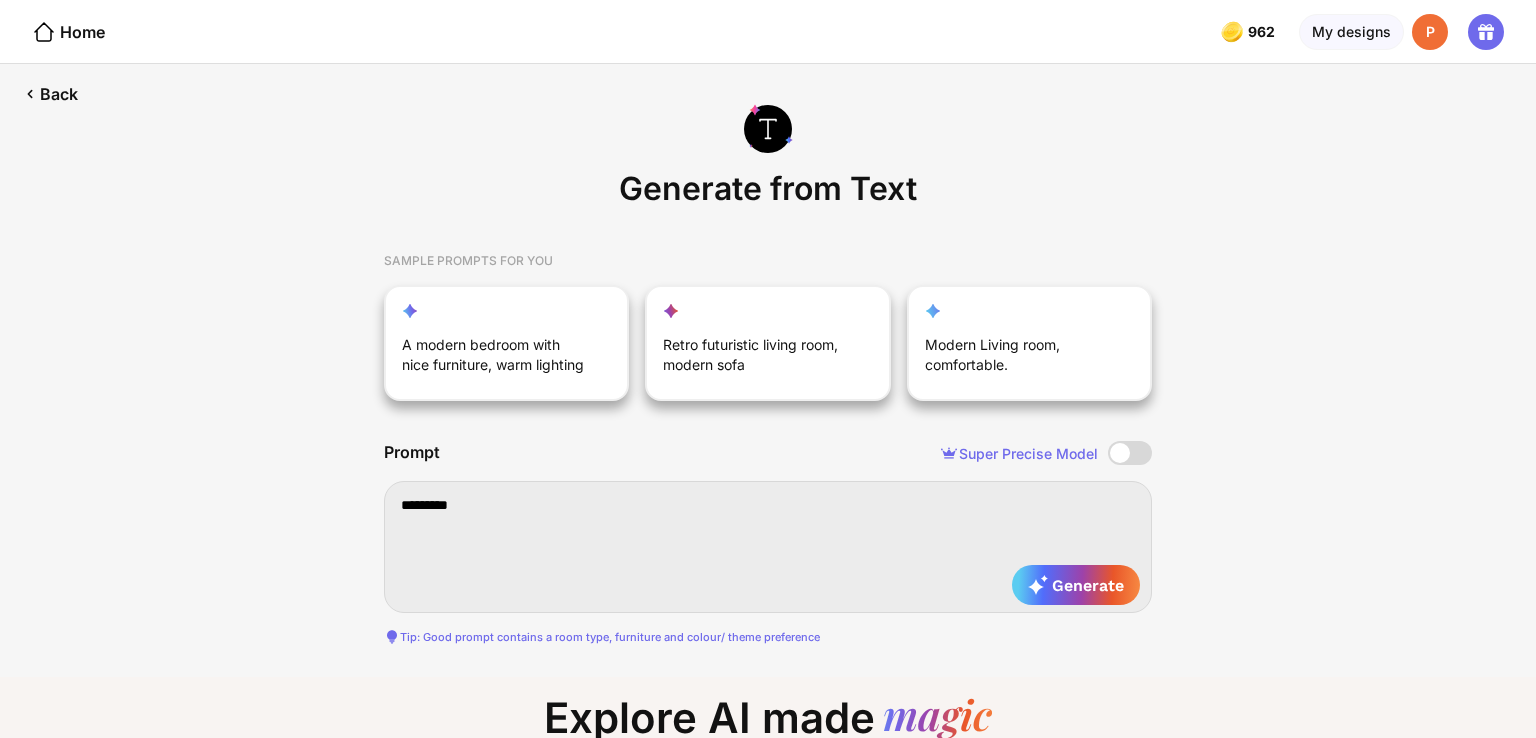 type on "**********" 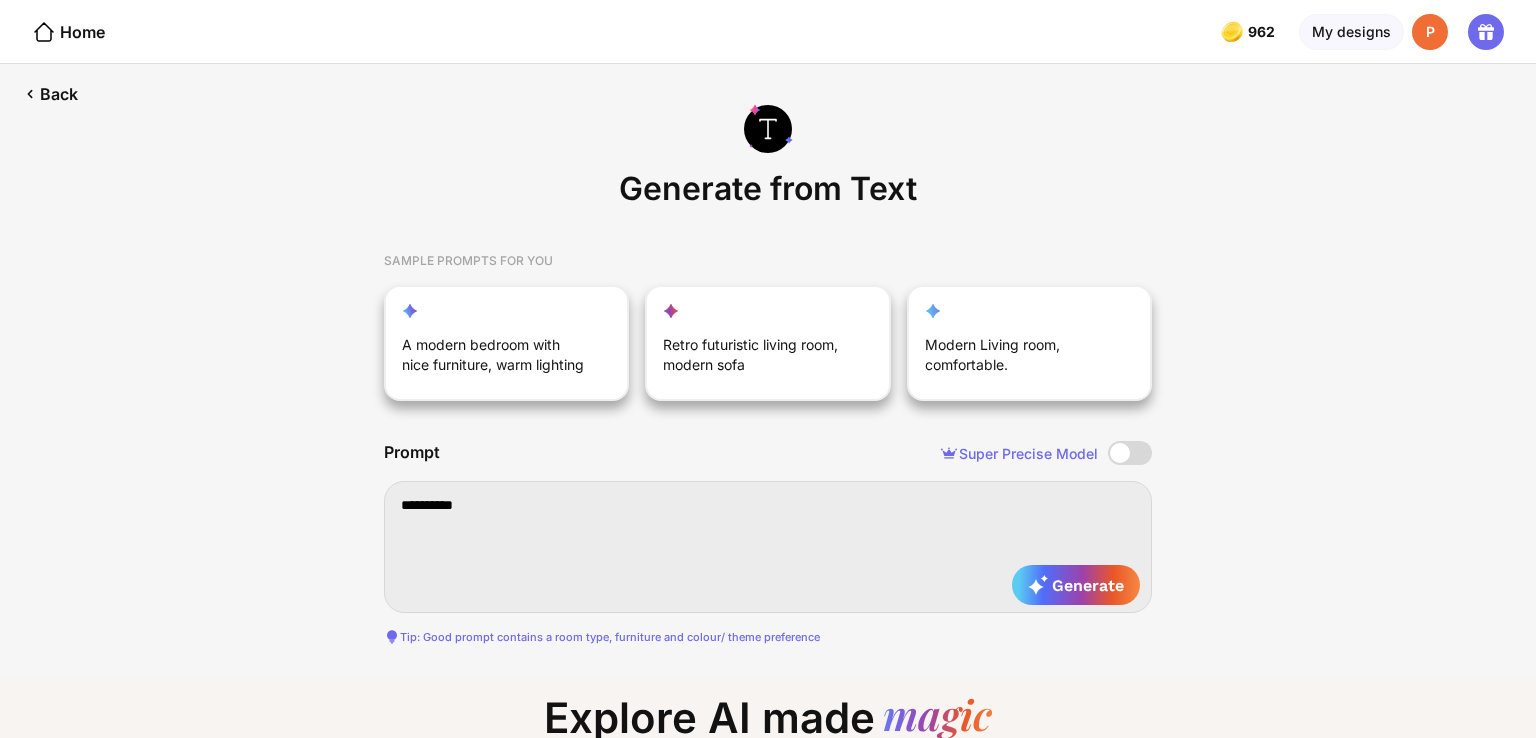 type on "**********" 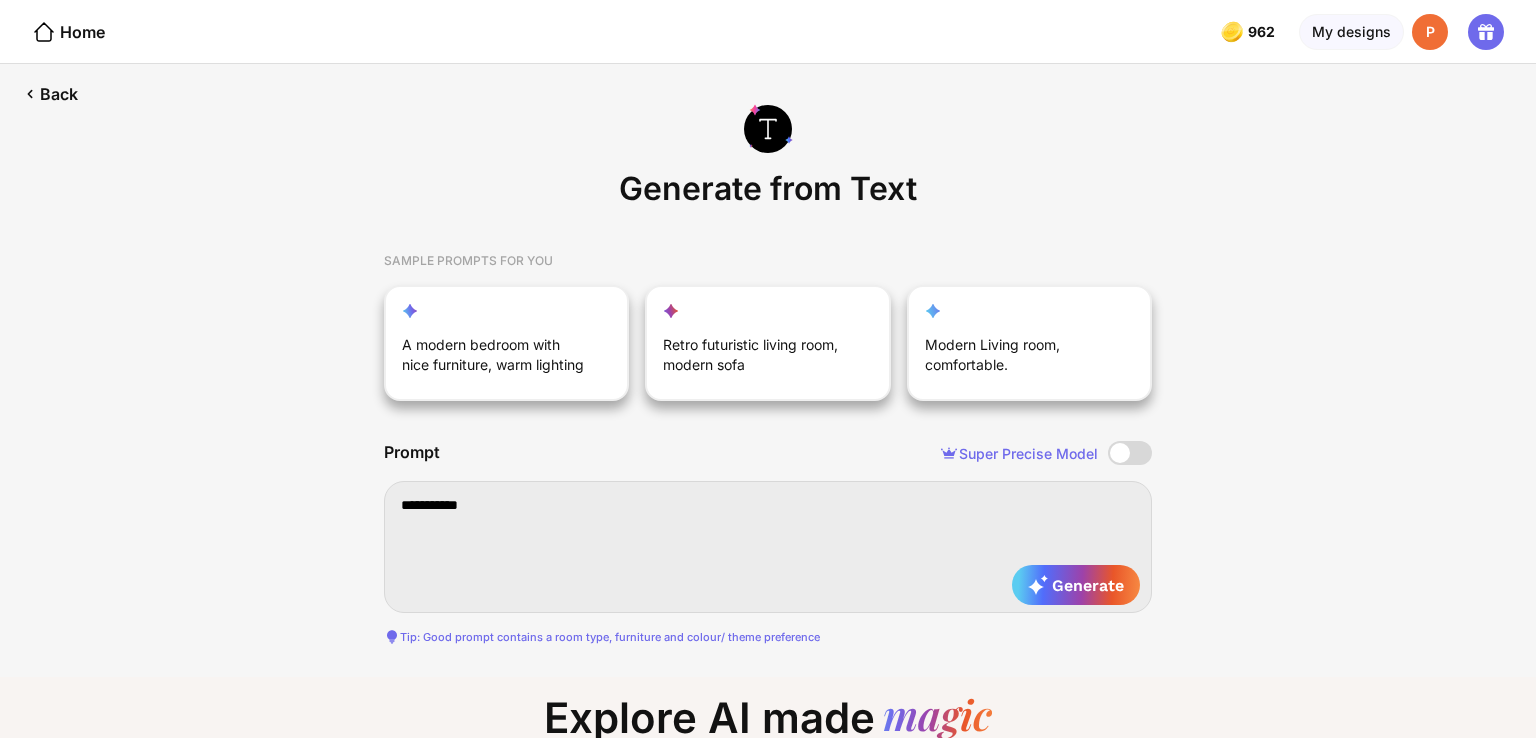 type on "**********" 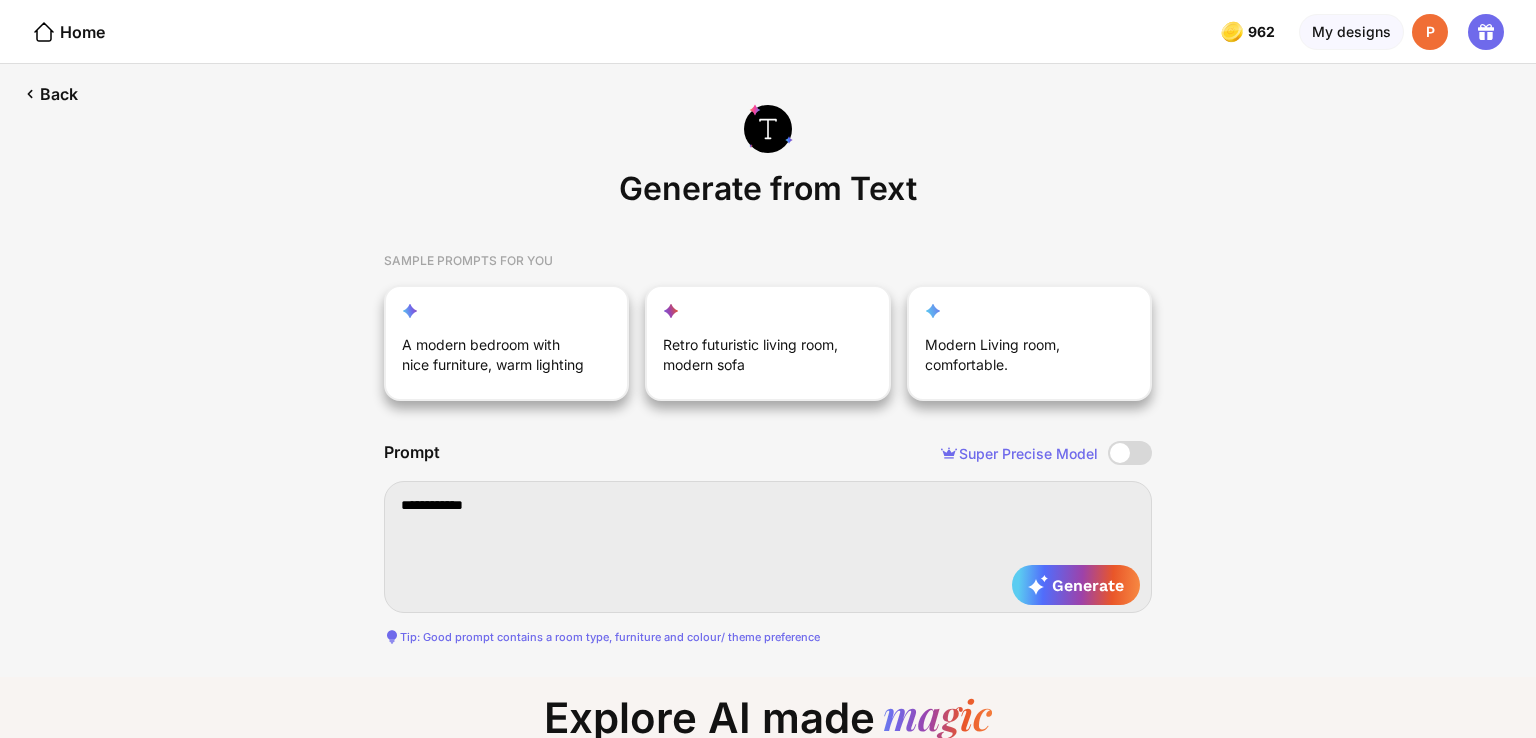 type on "**********" 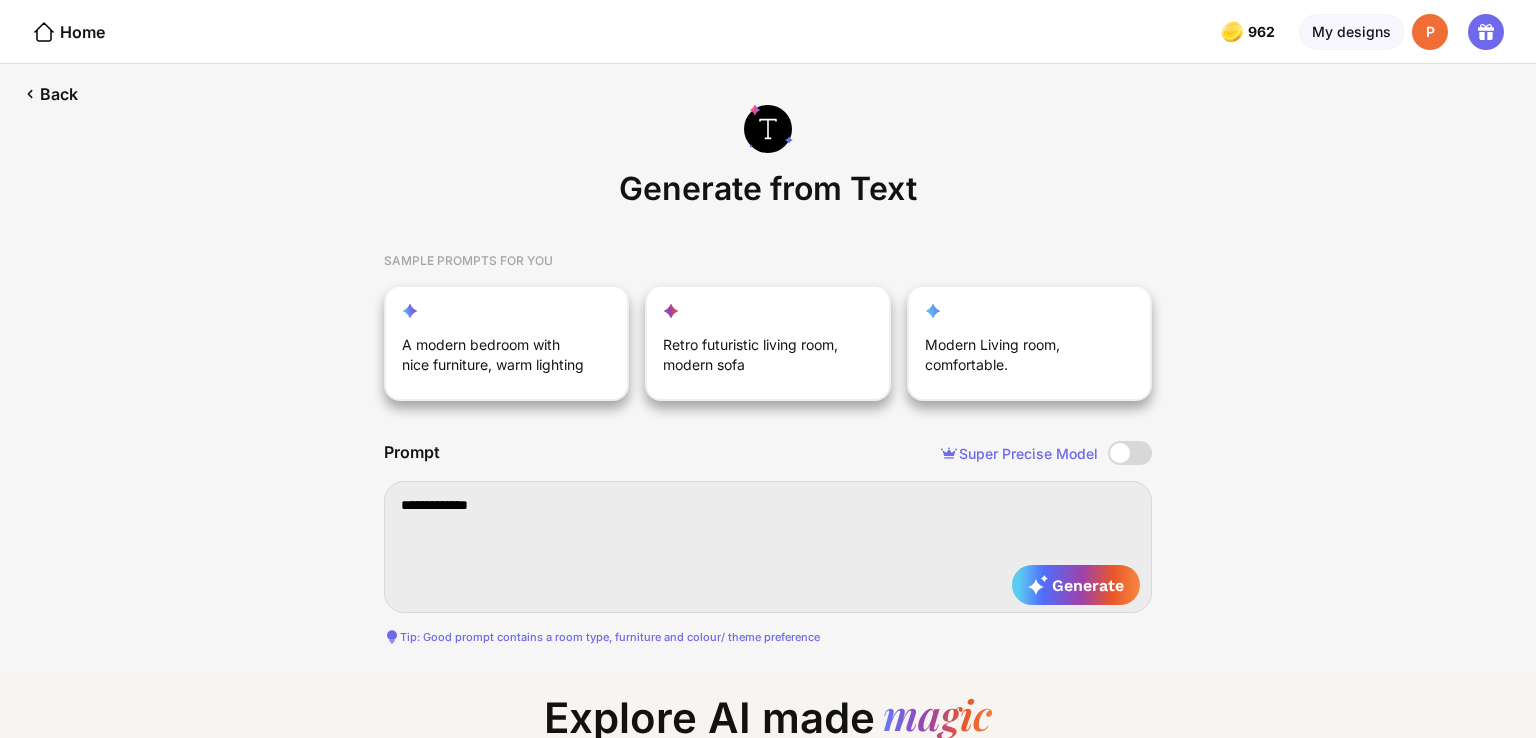 type on "**********" 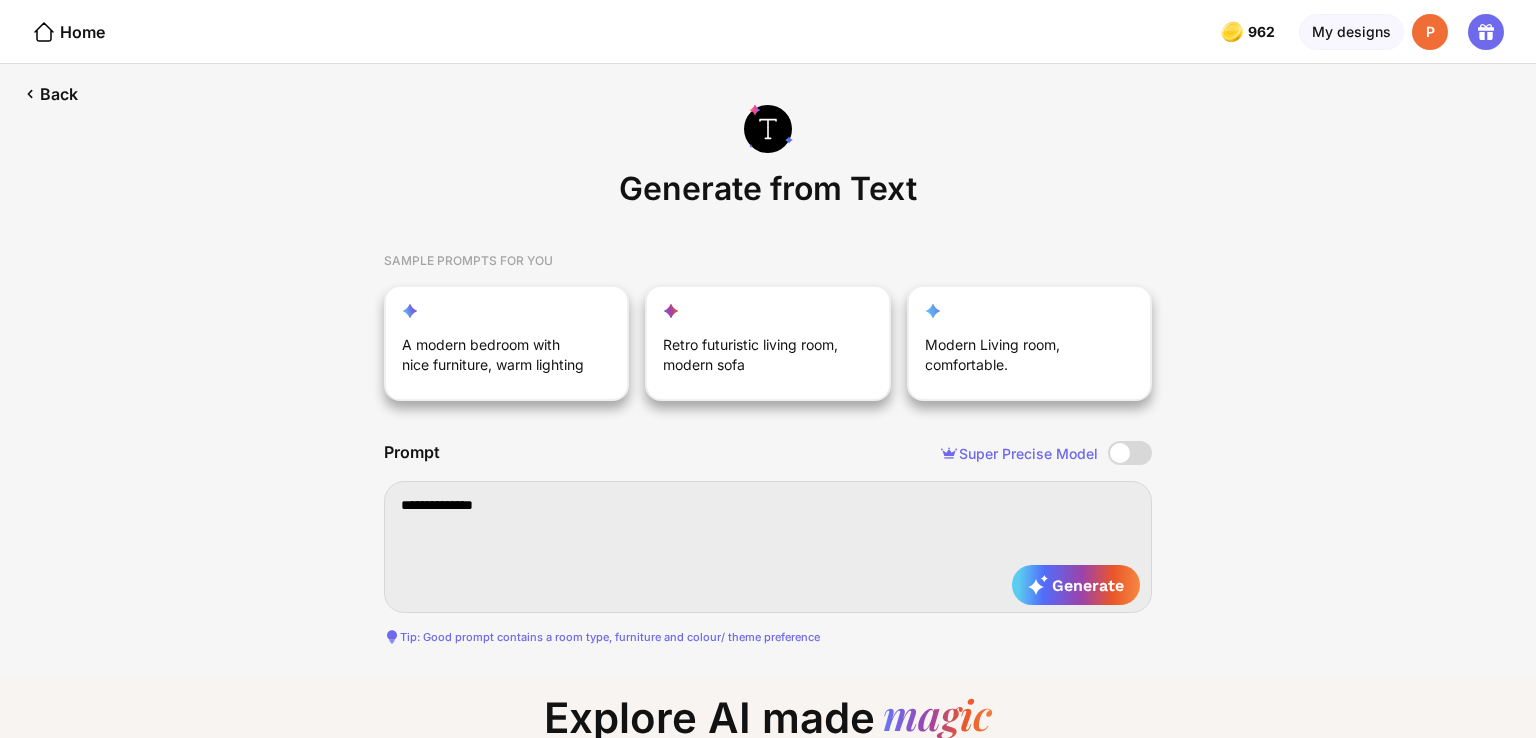 type on "**********" 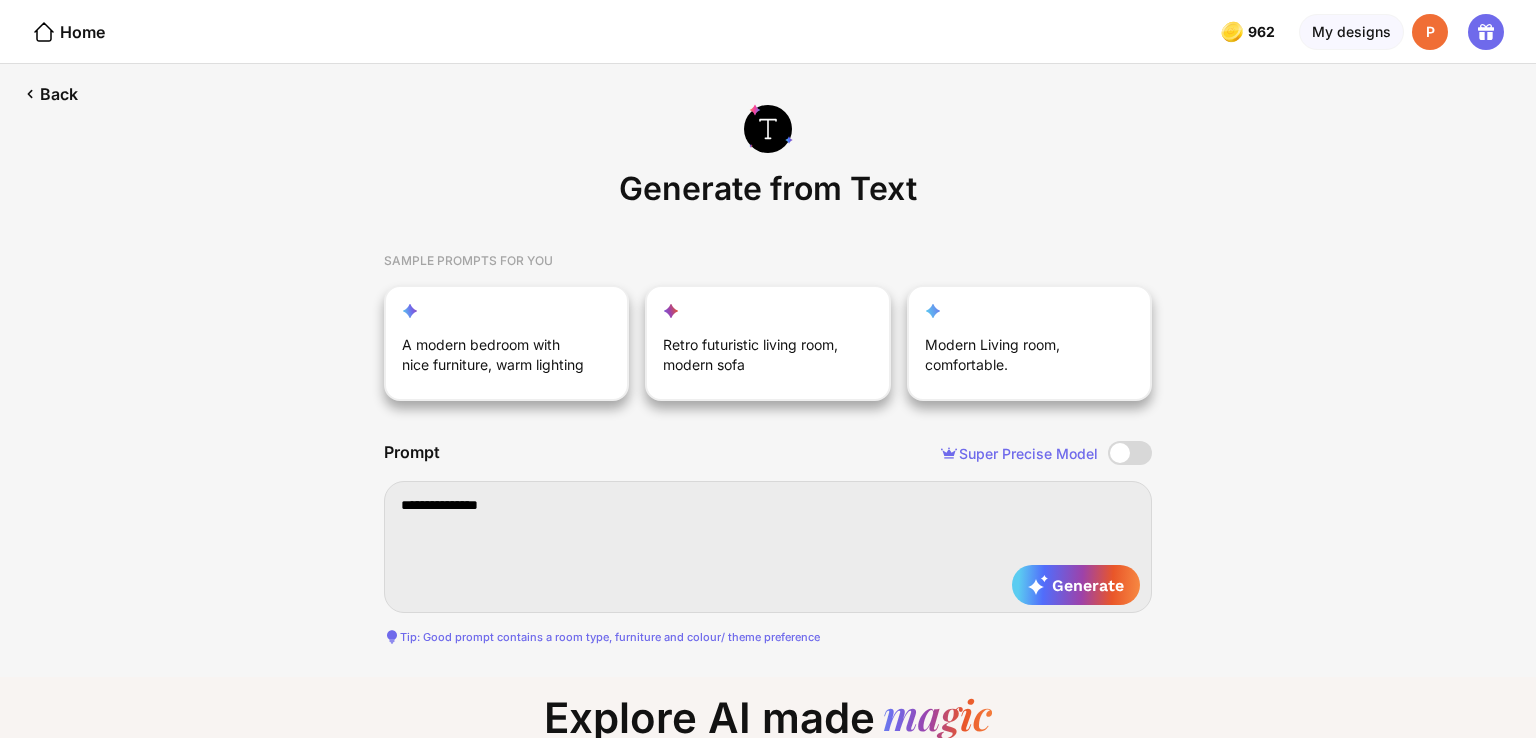 type on "**********" 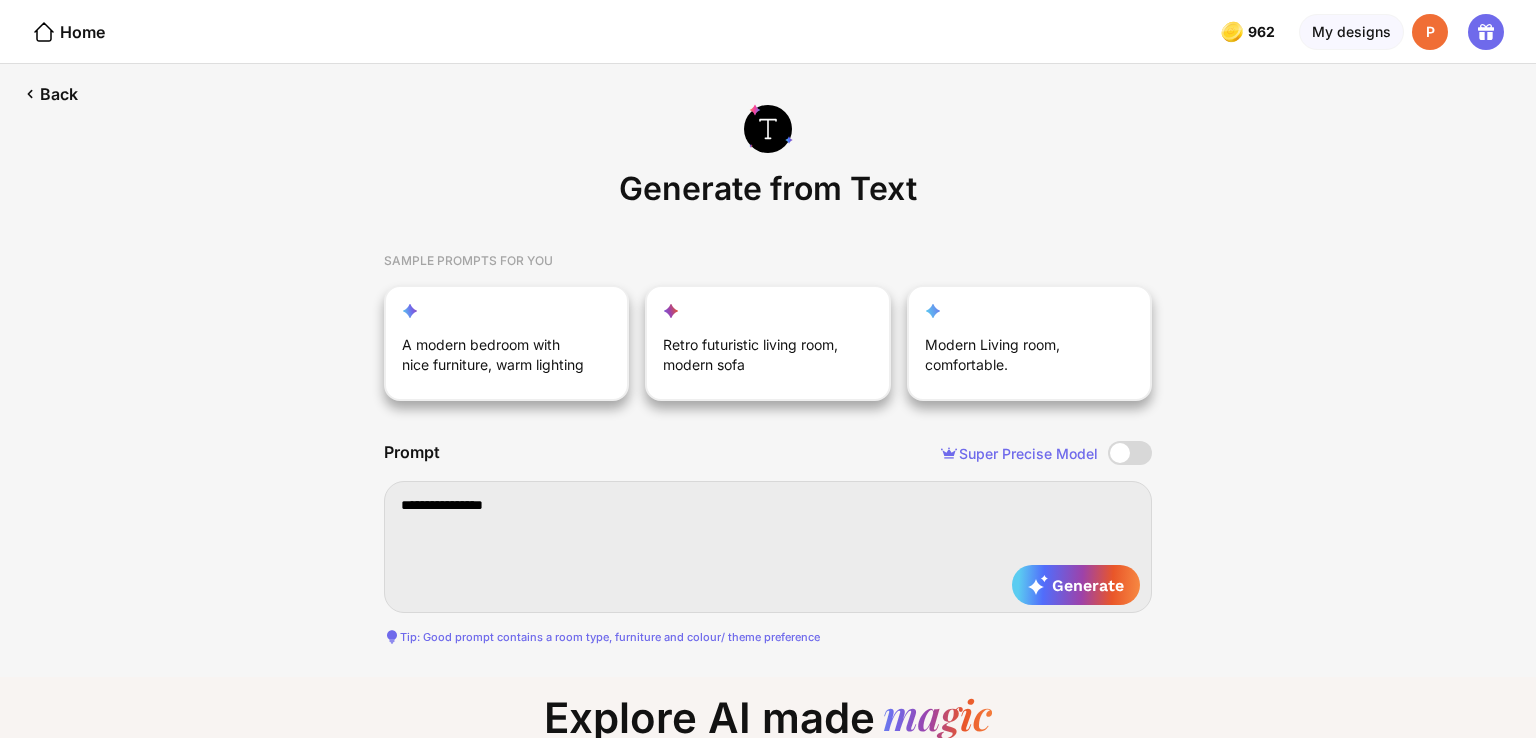 type on "**********" 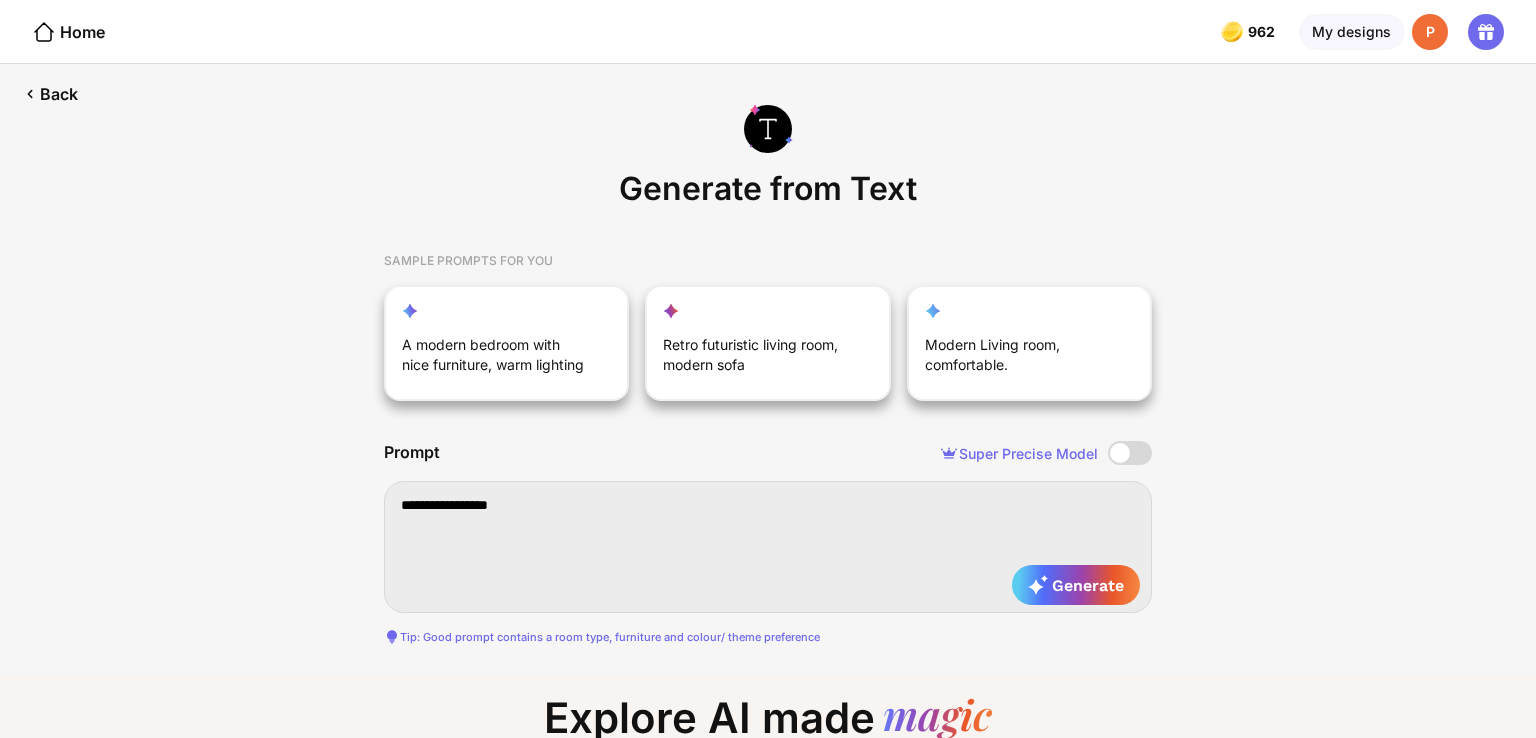 type on "**********" 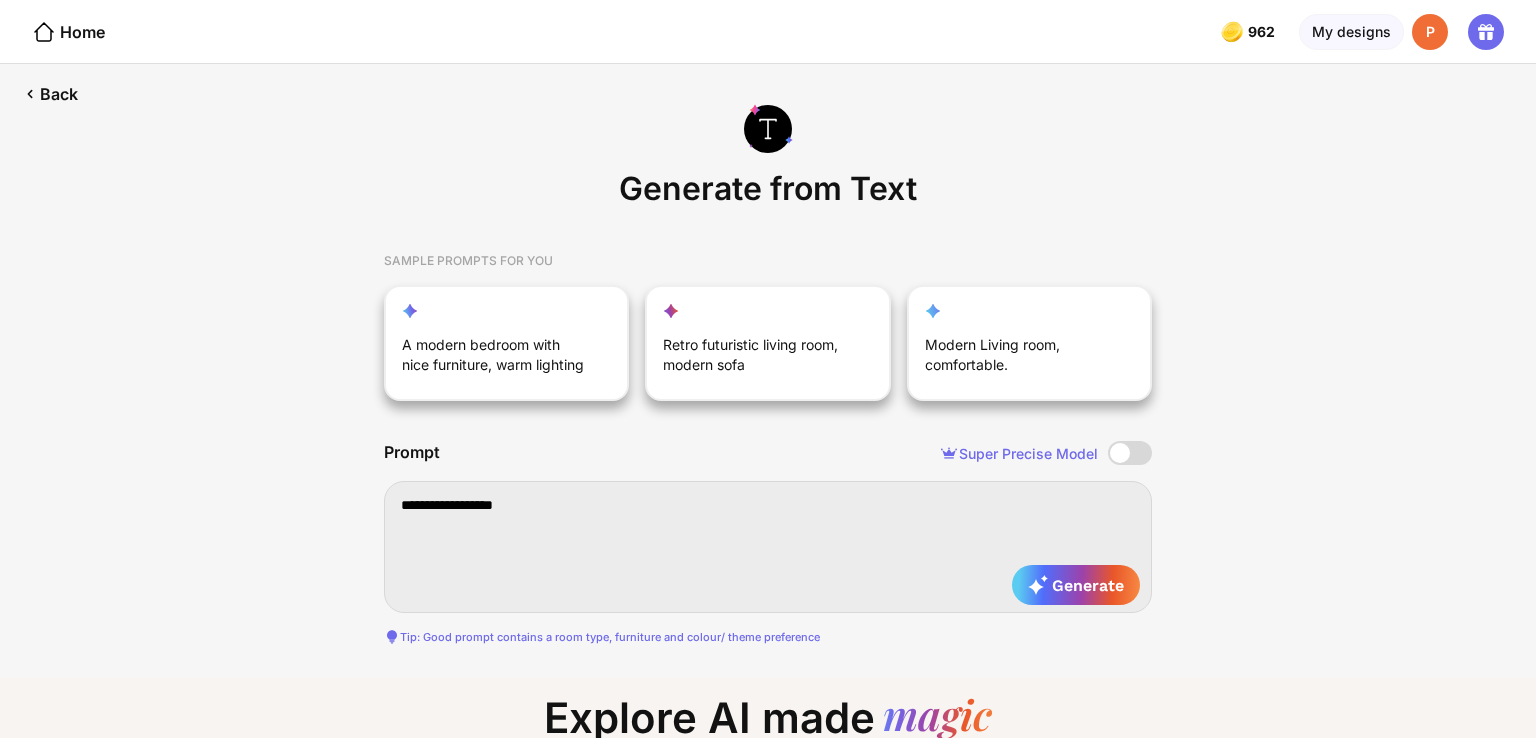 type on "**********" 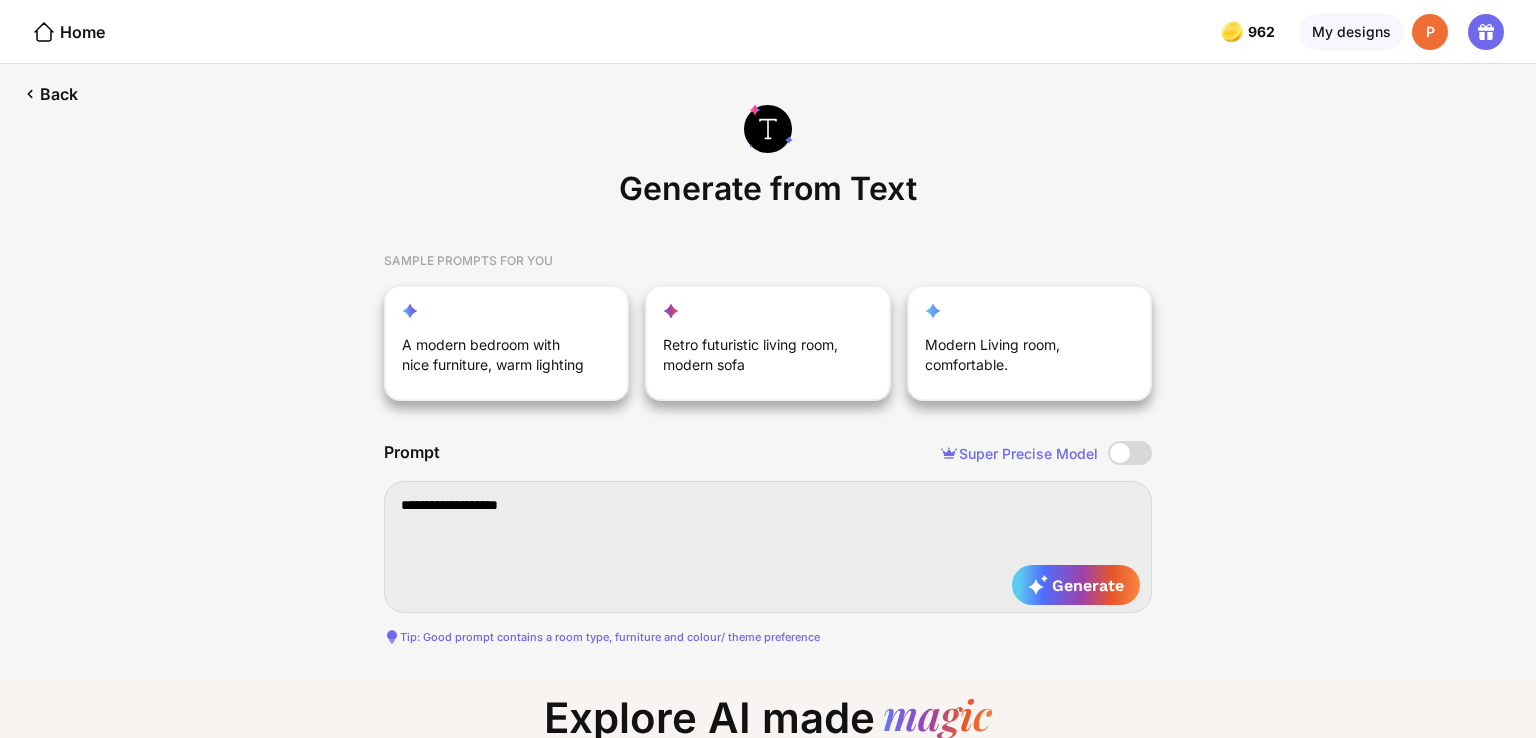 type on "**********" 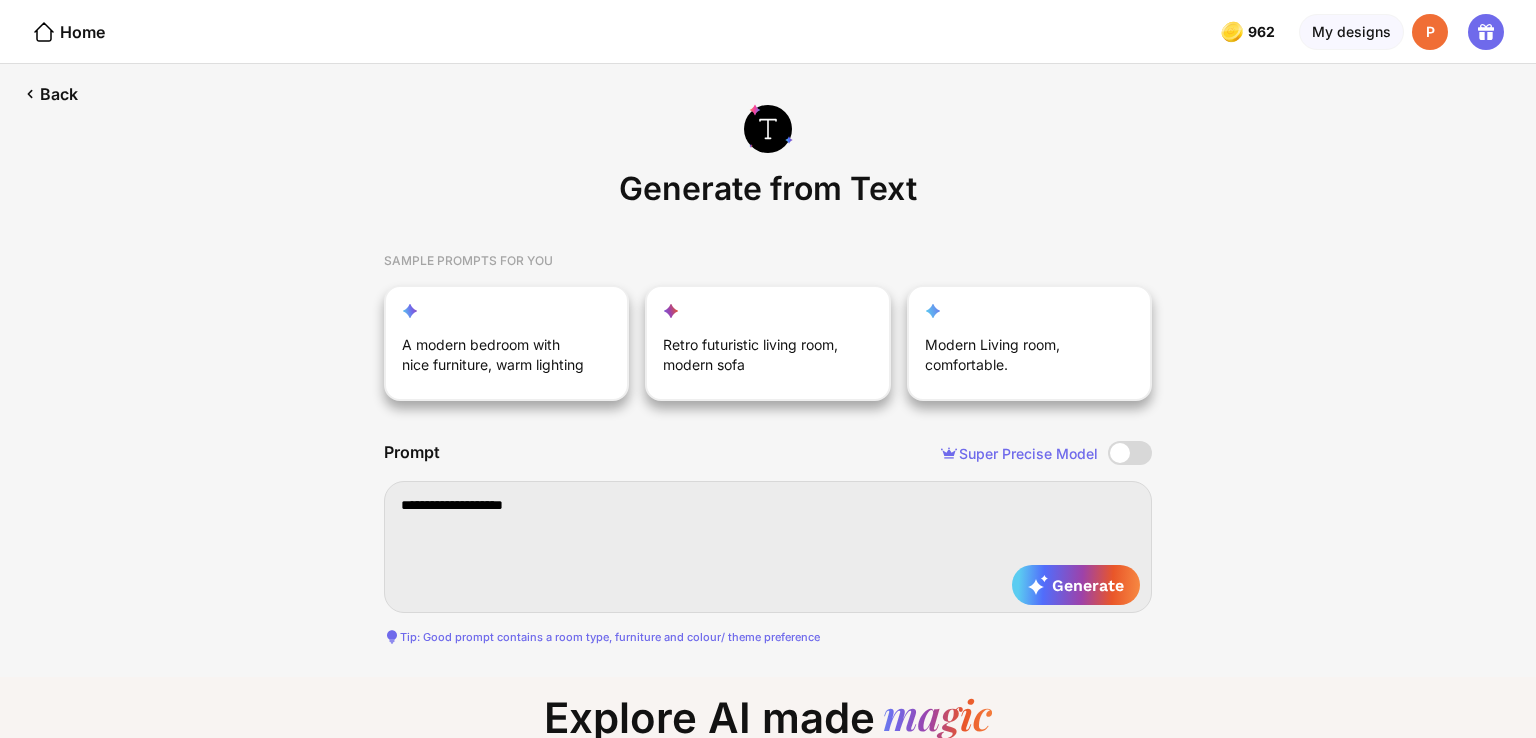 type on "**********" 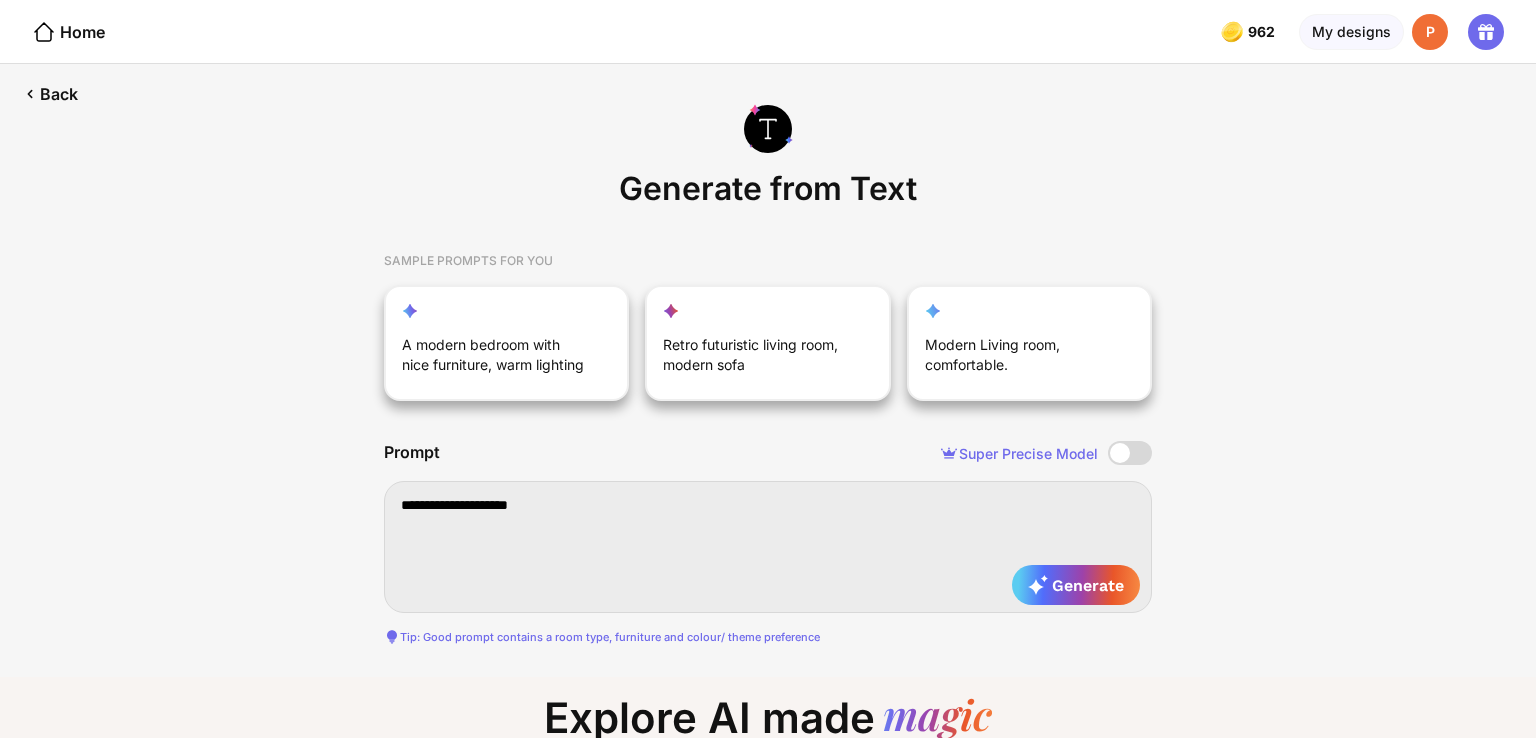 type on "**********" 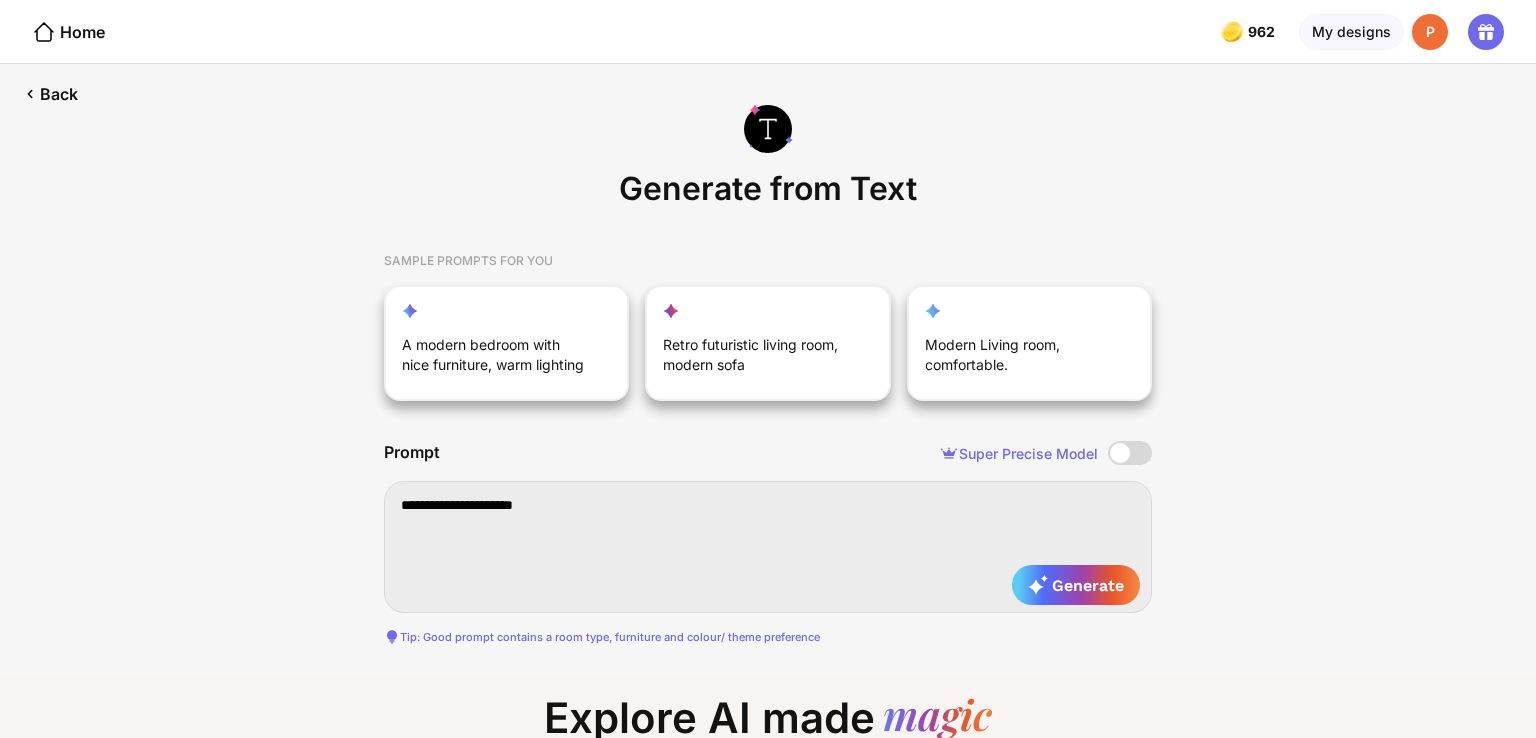 type on "**********" 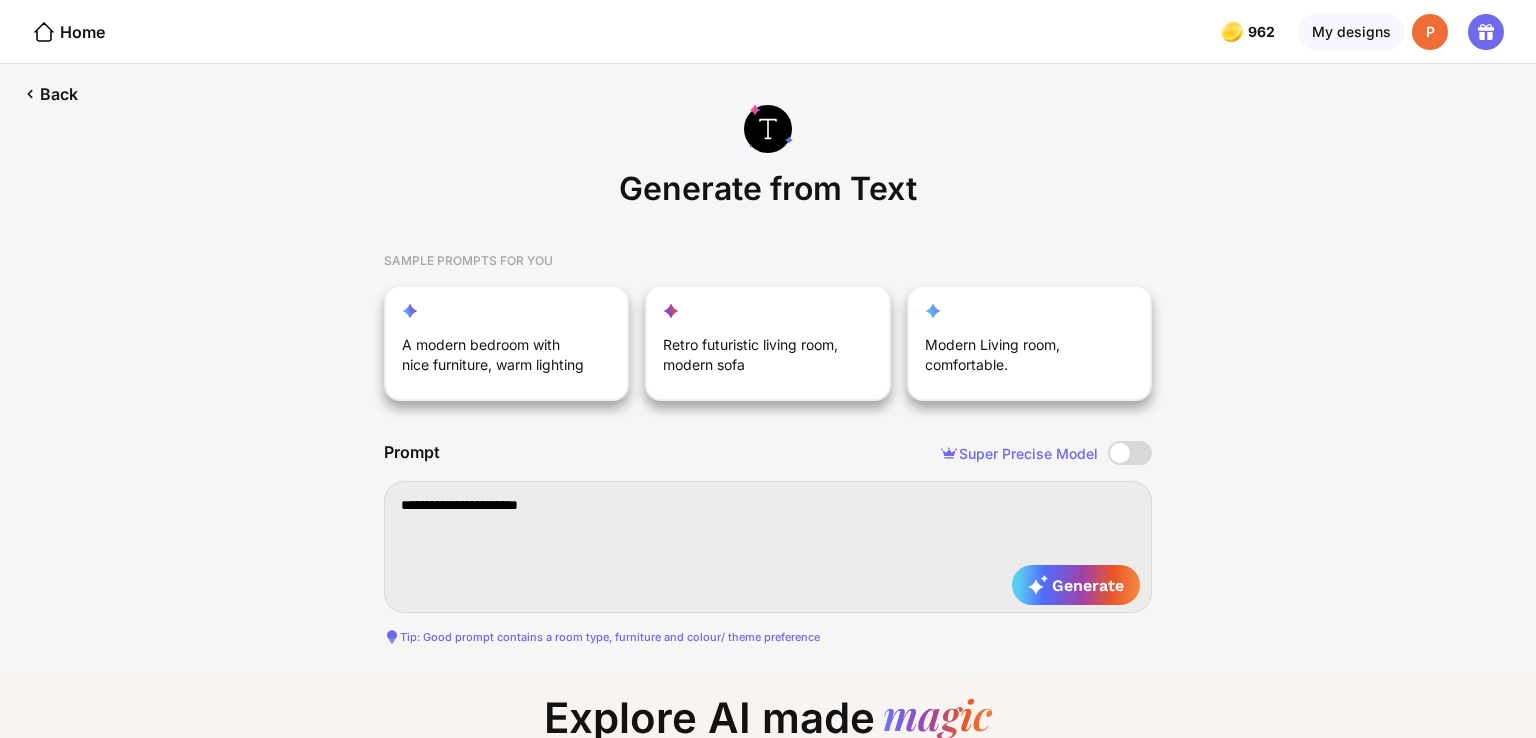 type on "**********" 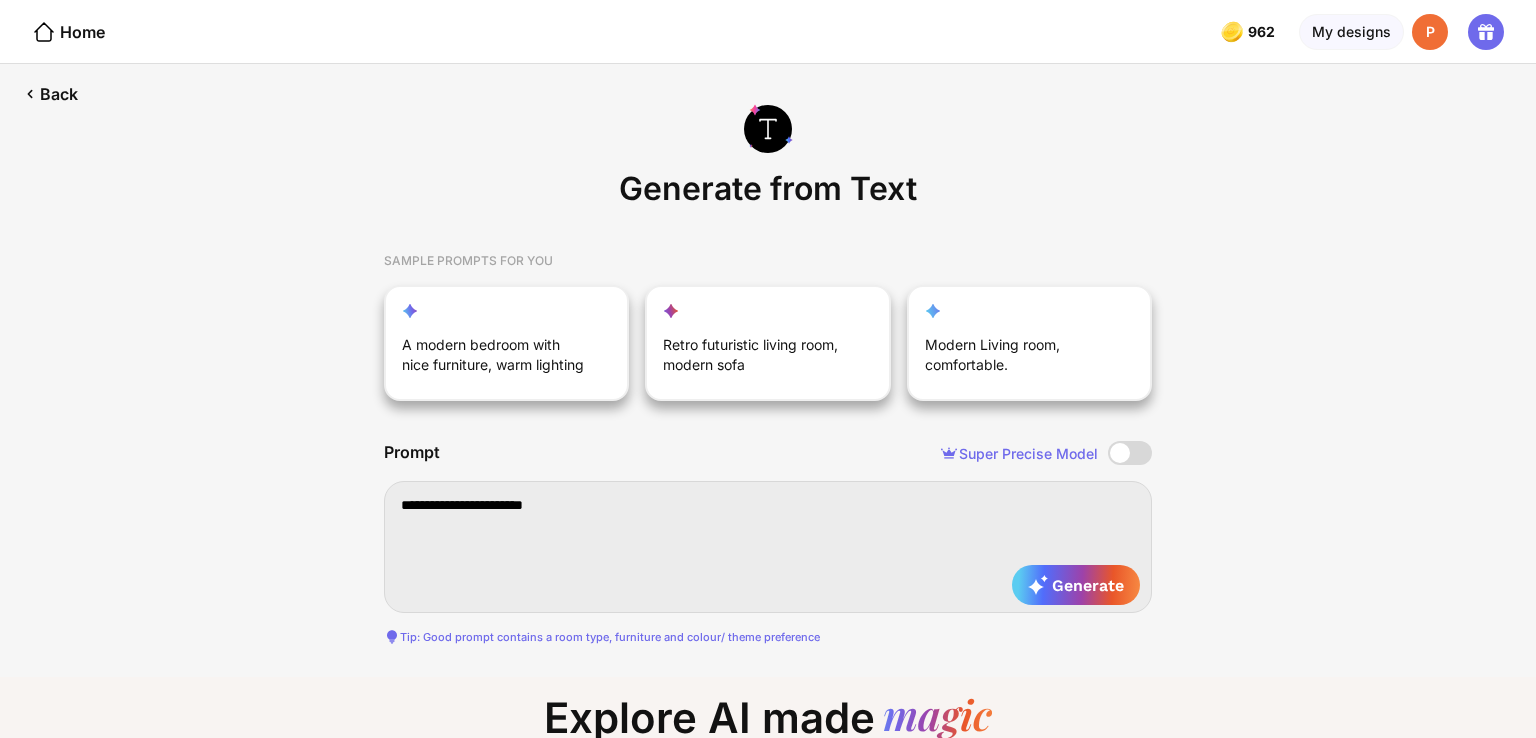 type on "**********" 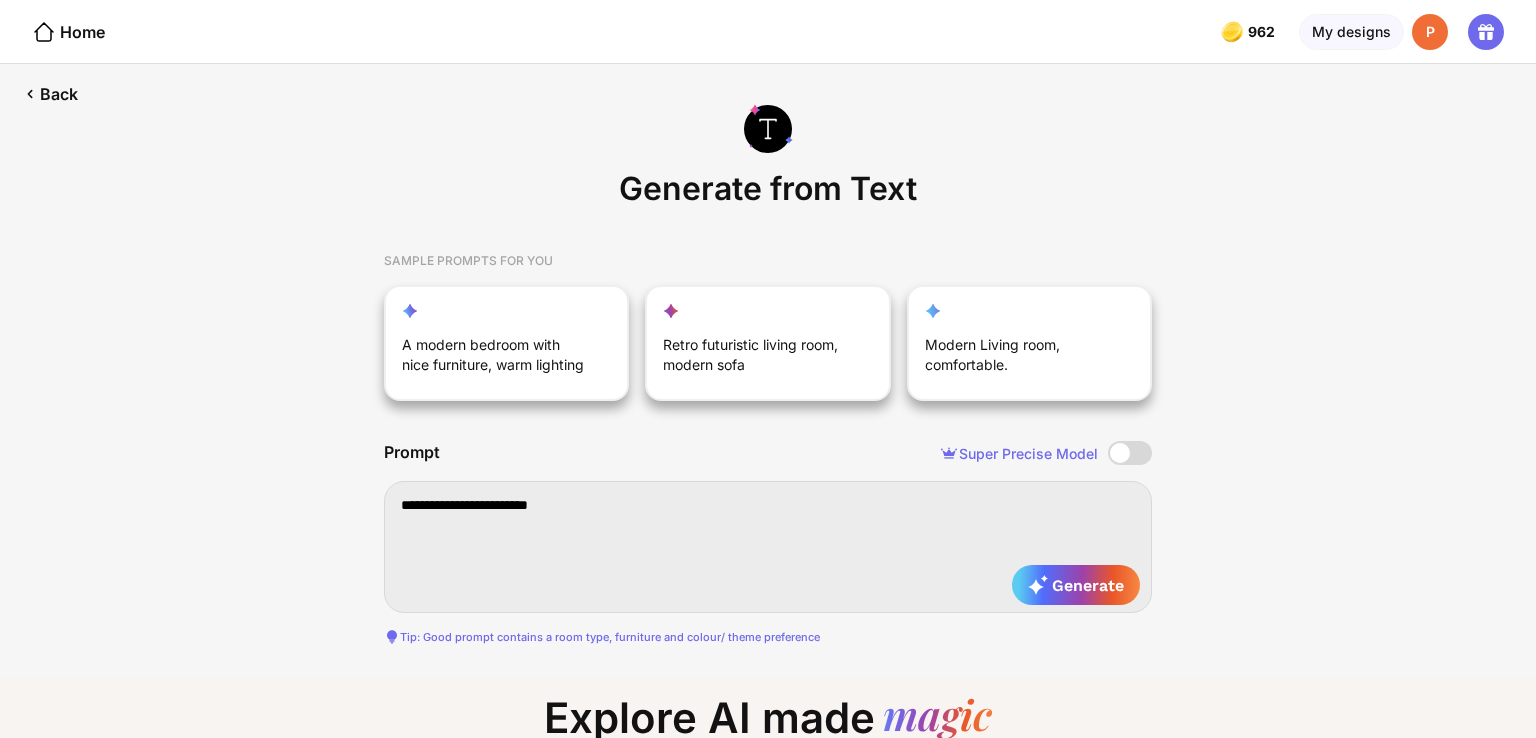 type on "**********" 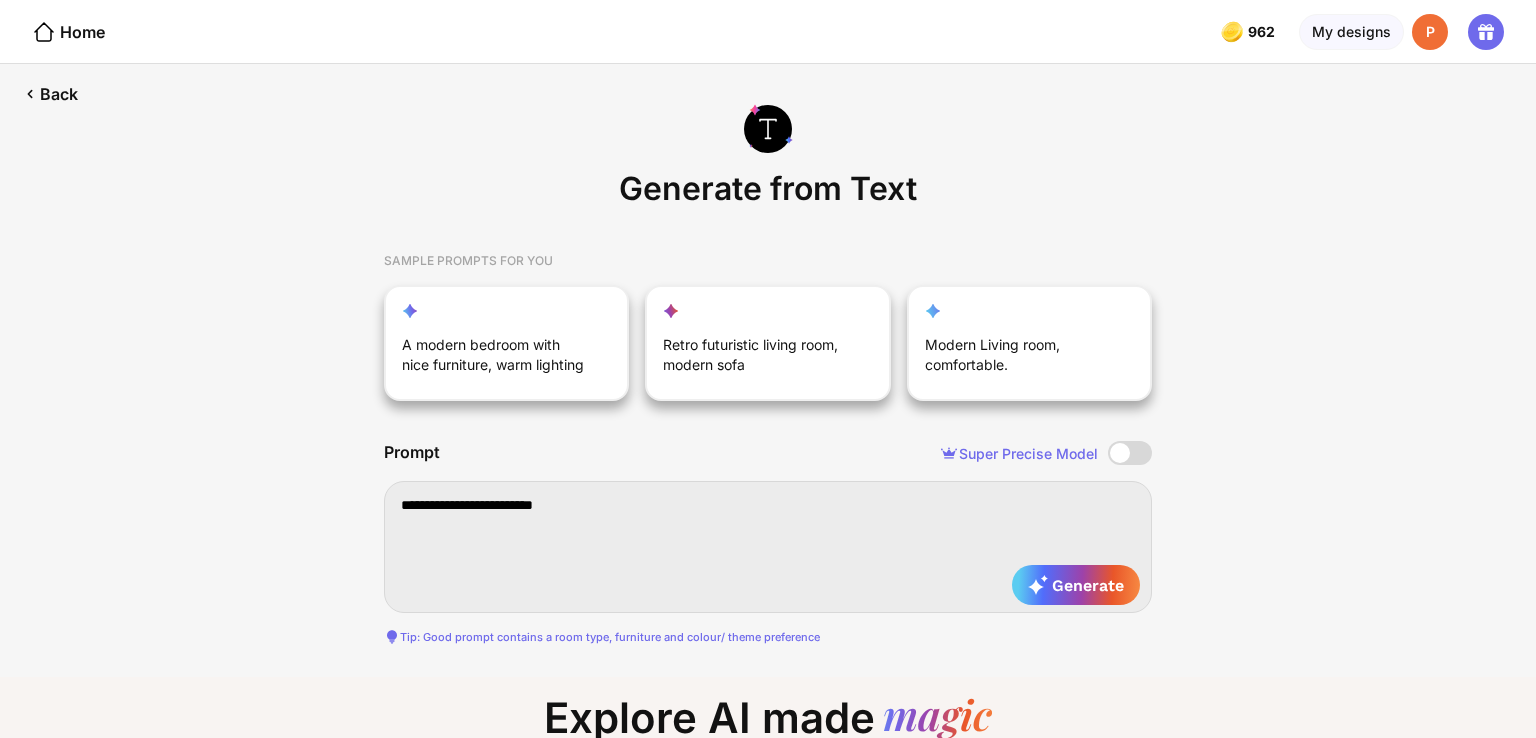 type on "**********" 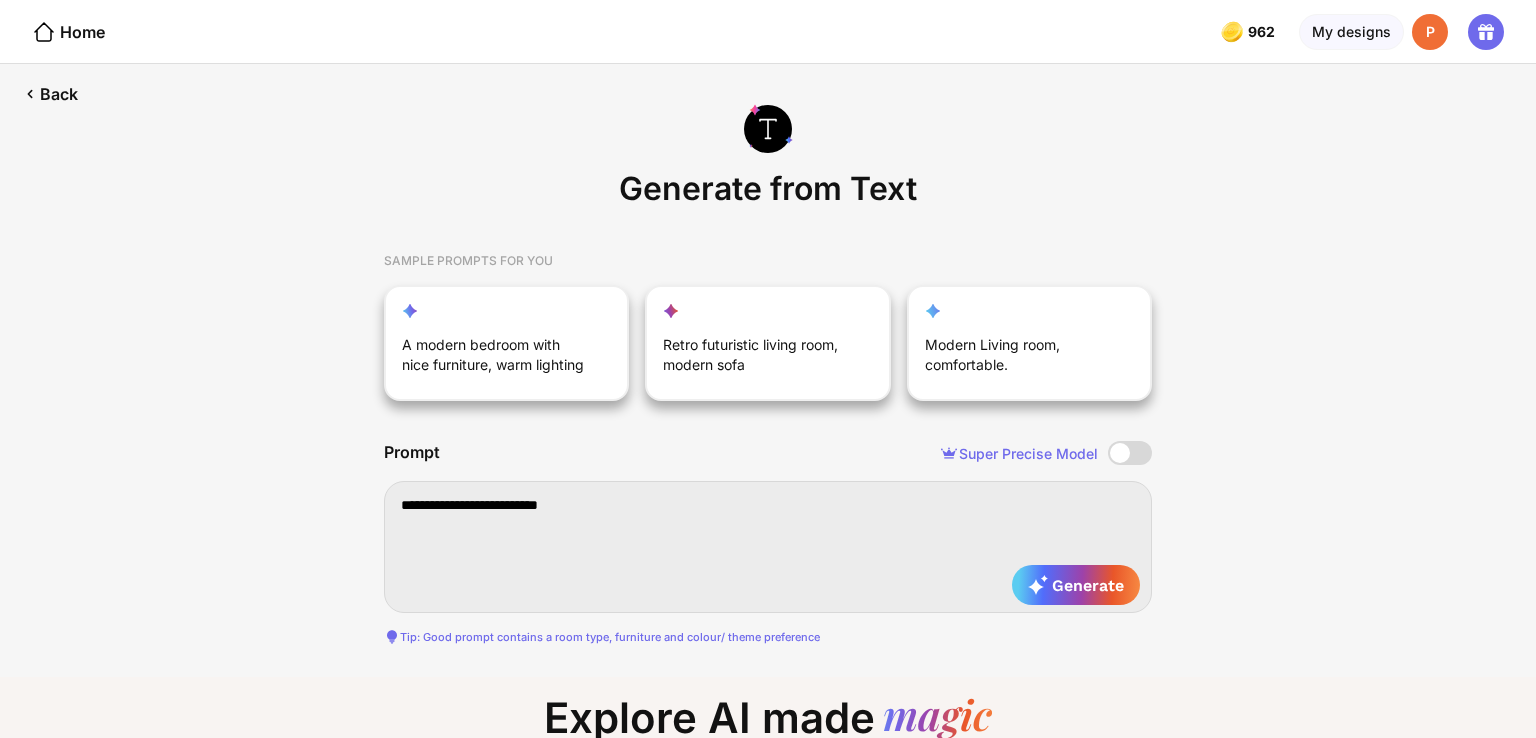 type on "**********" 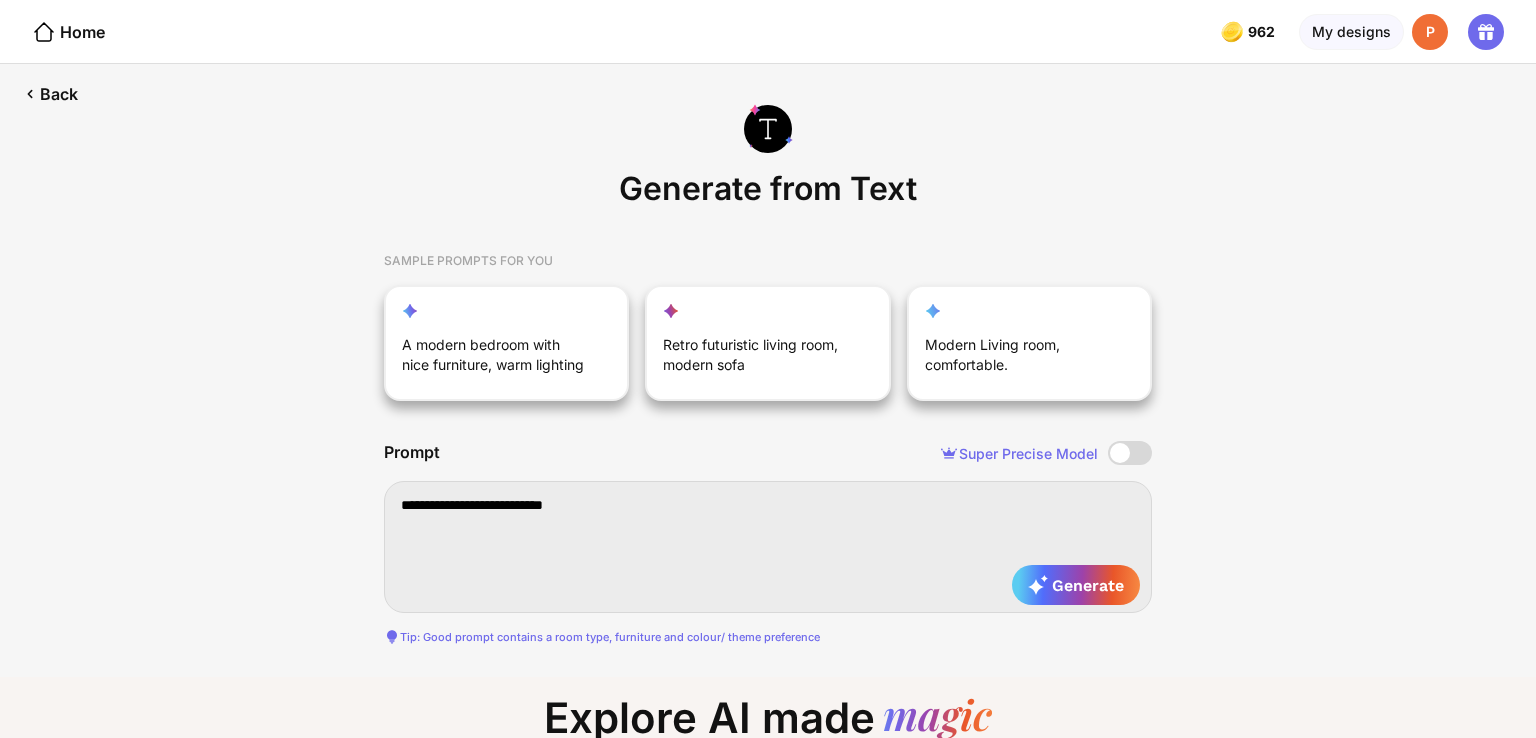 type on "**********" 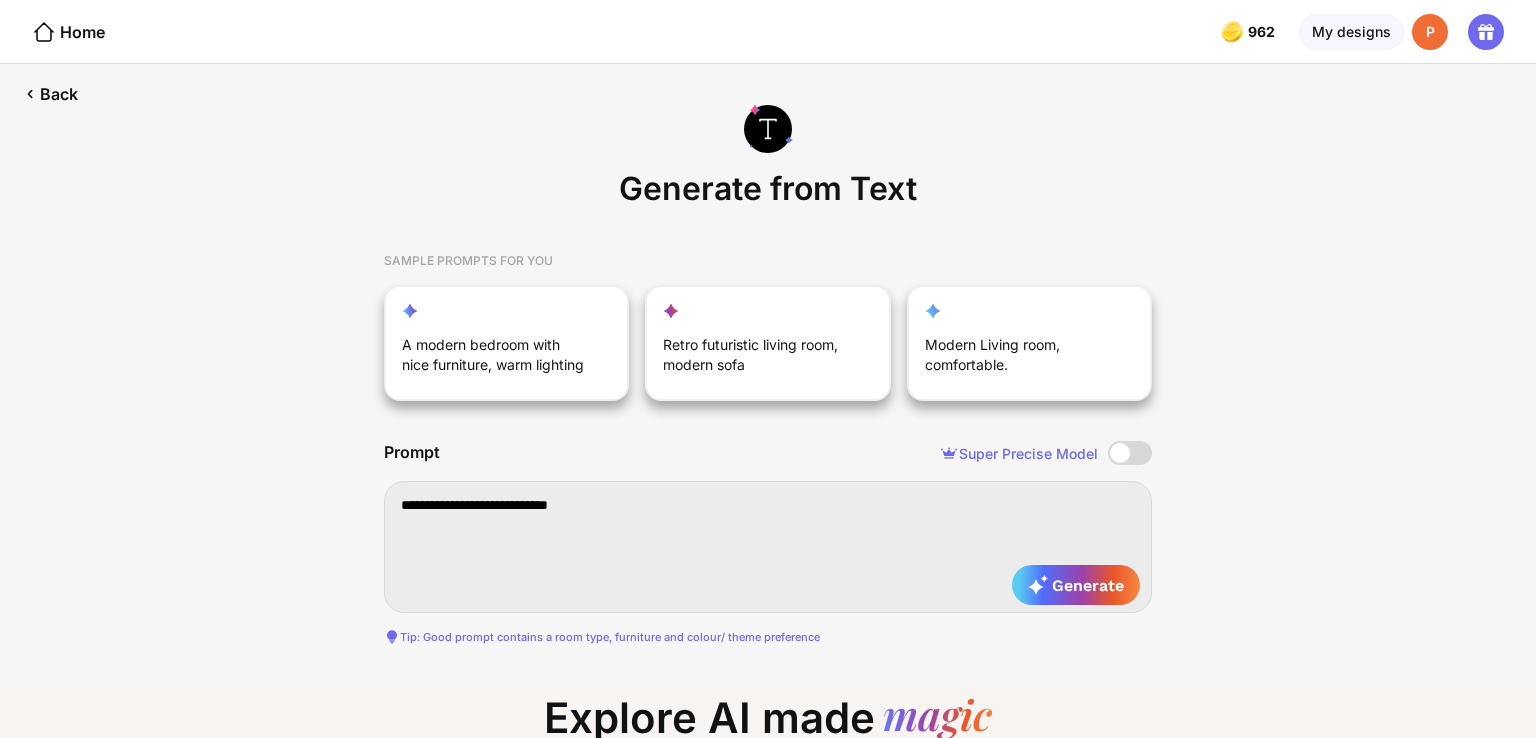 type on "**********" 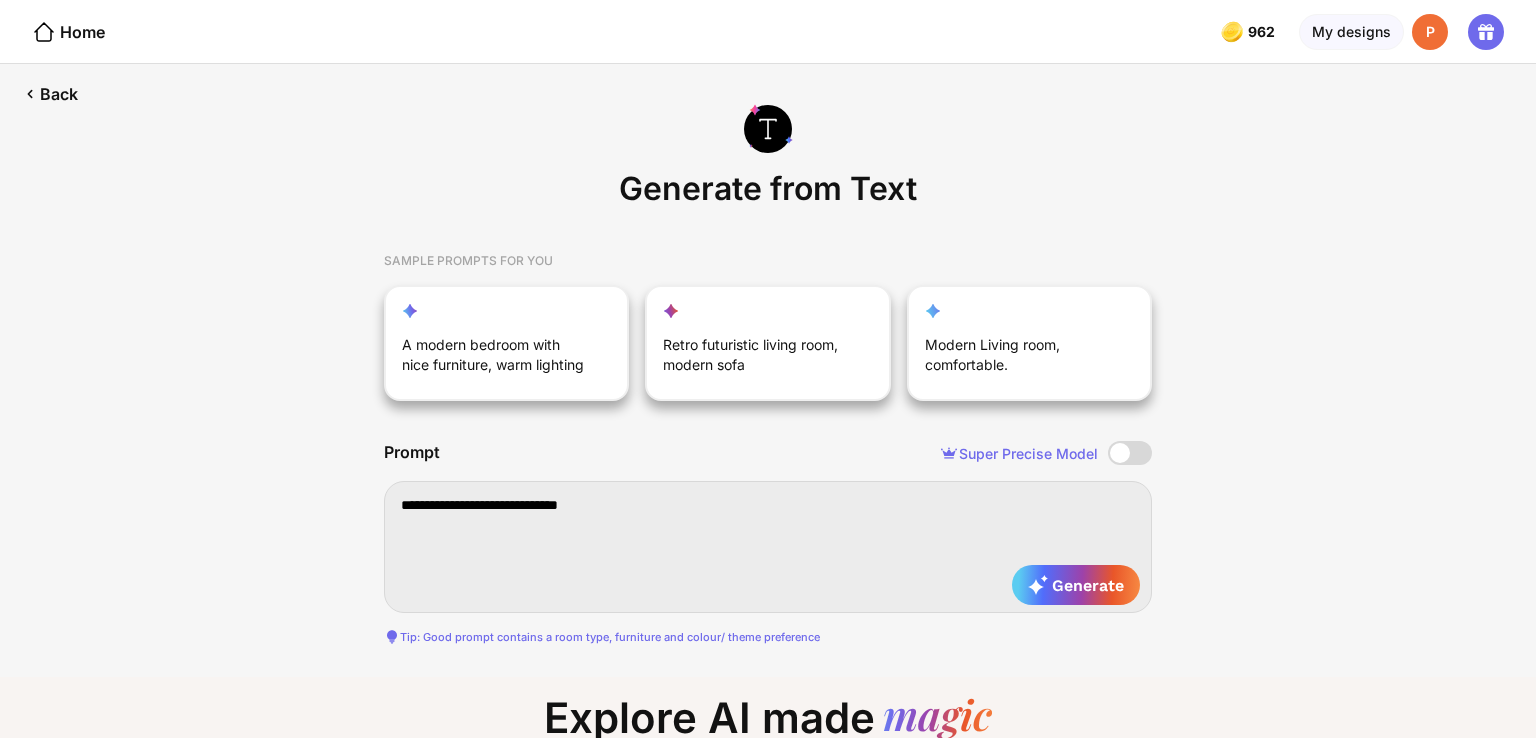type on "**********" 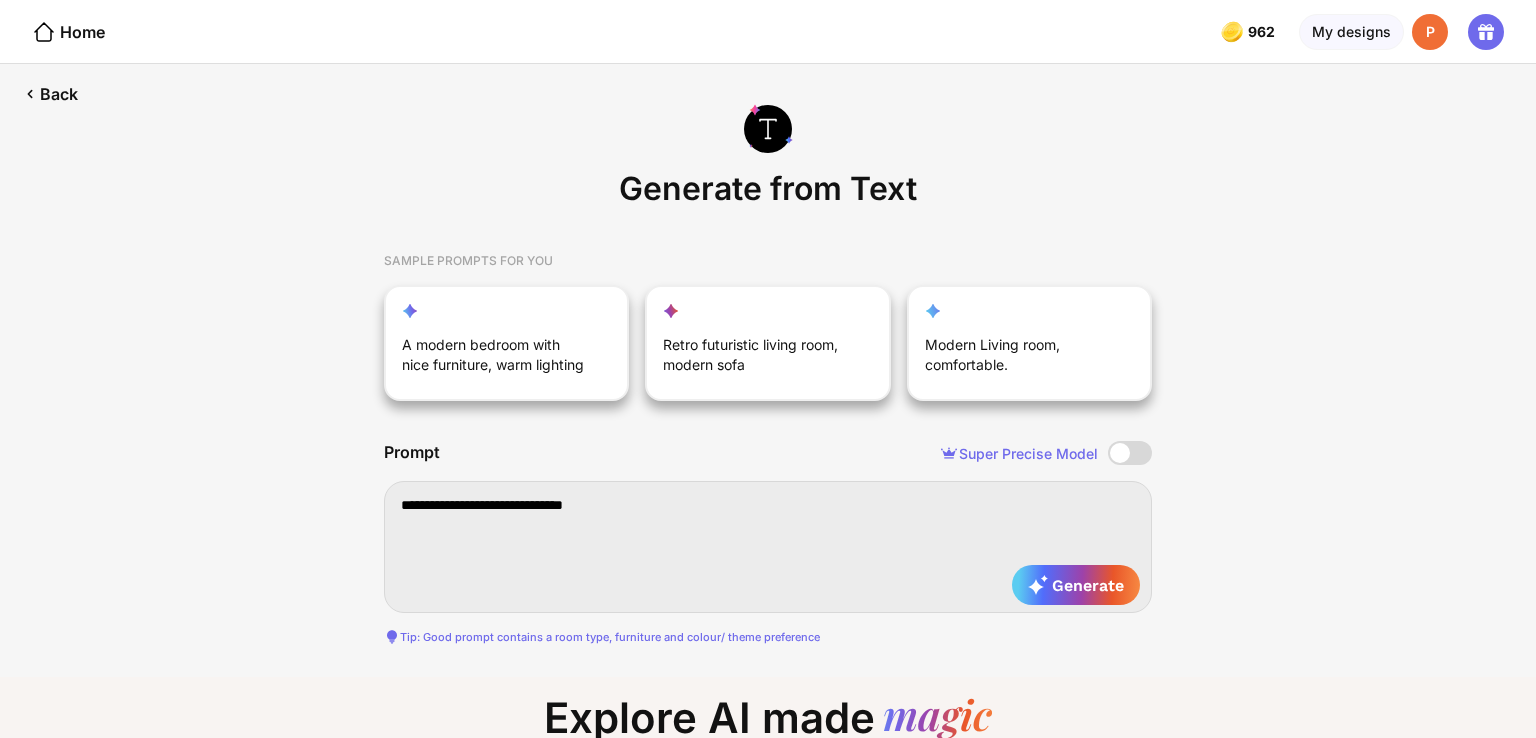 type on "**********" 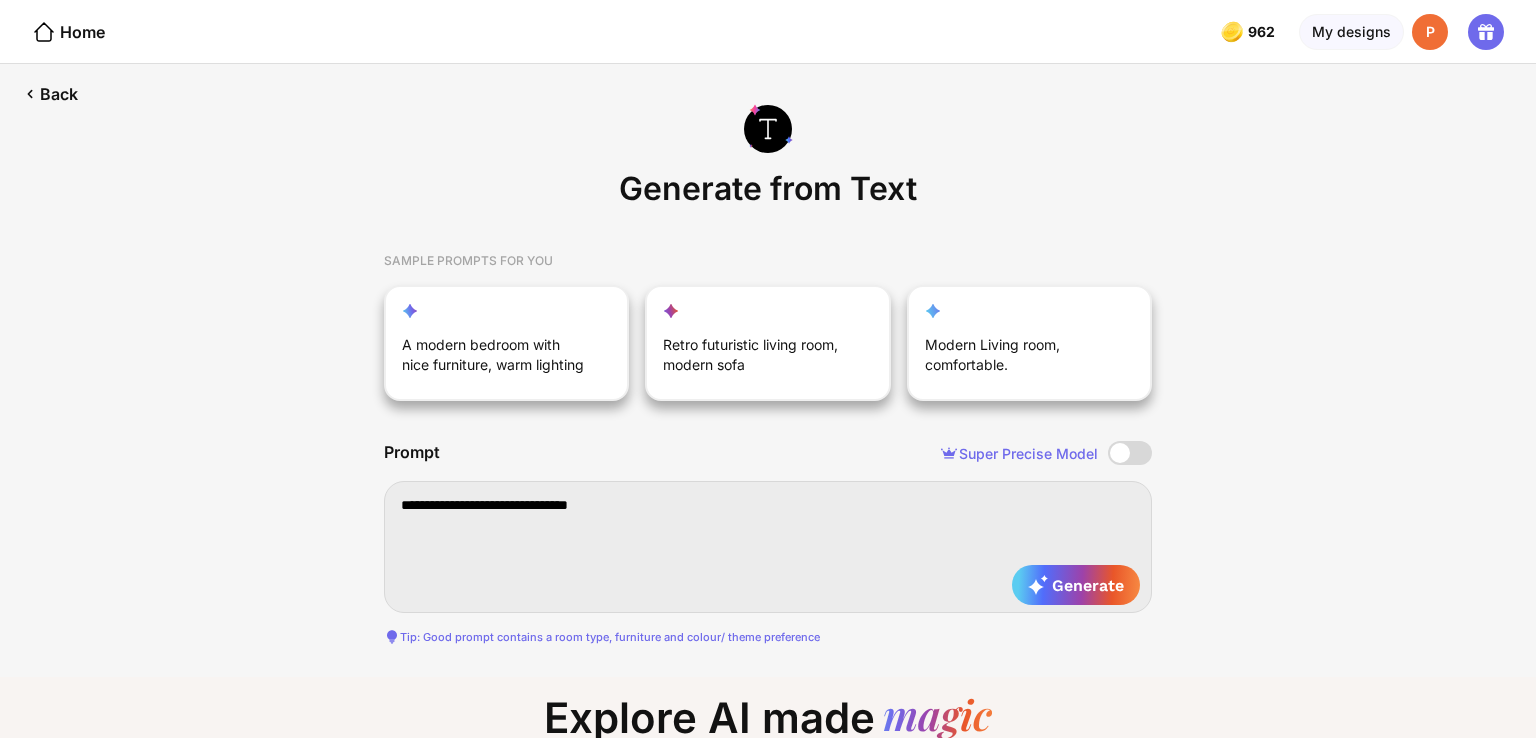 type on "**********" 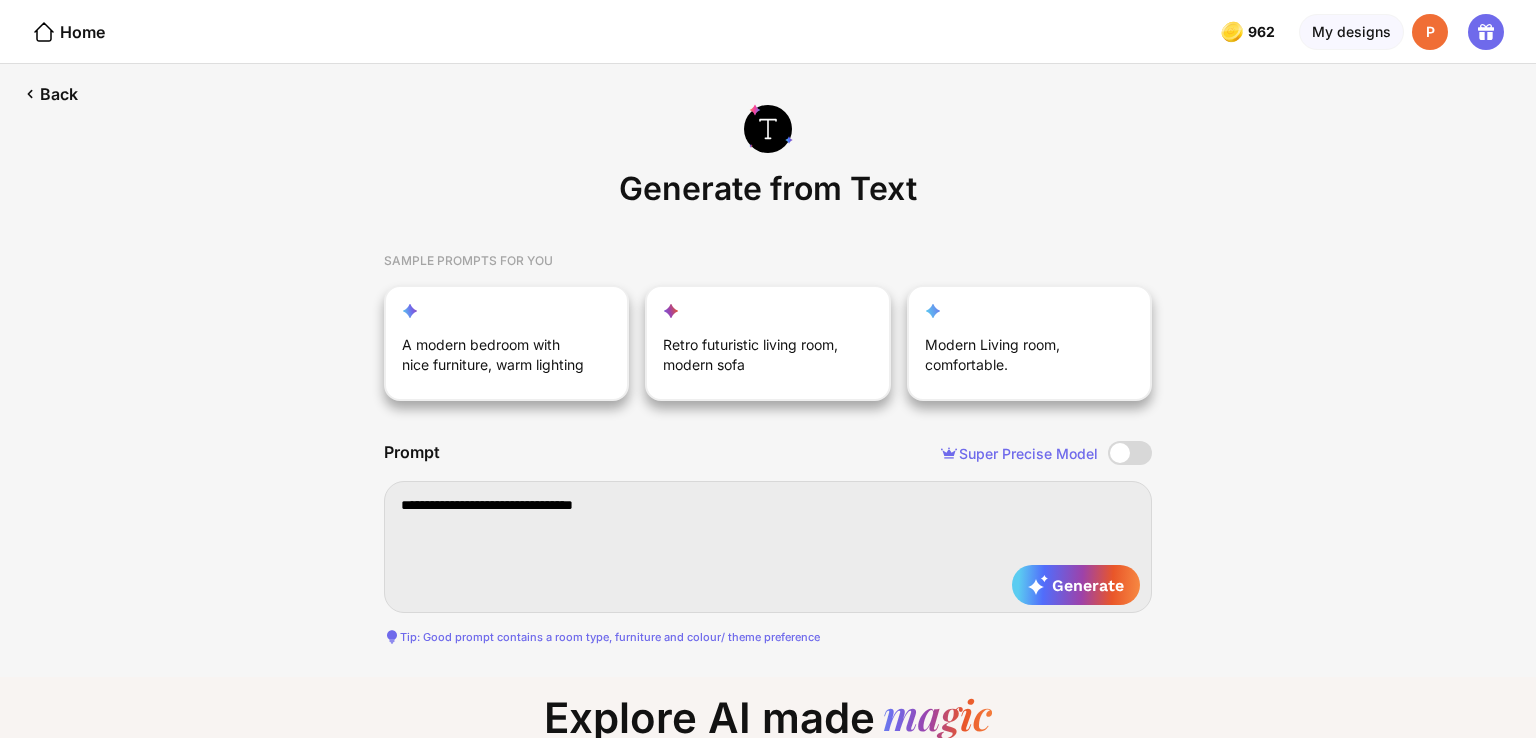 type on "**********" 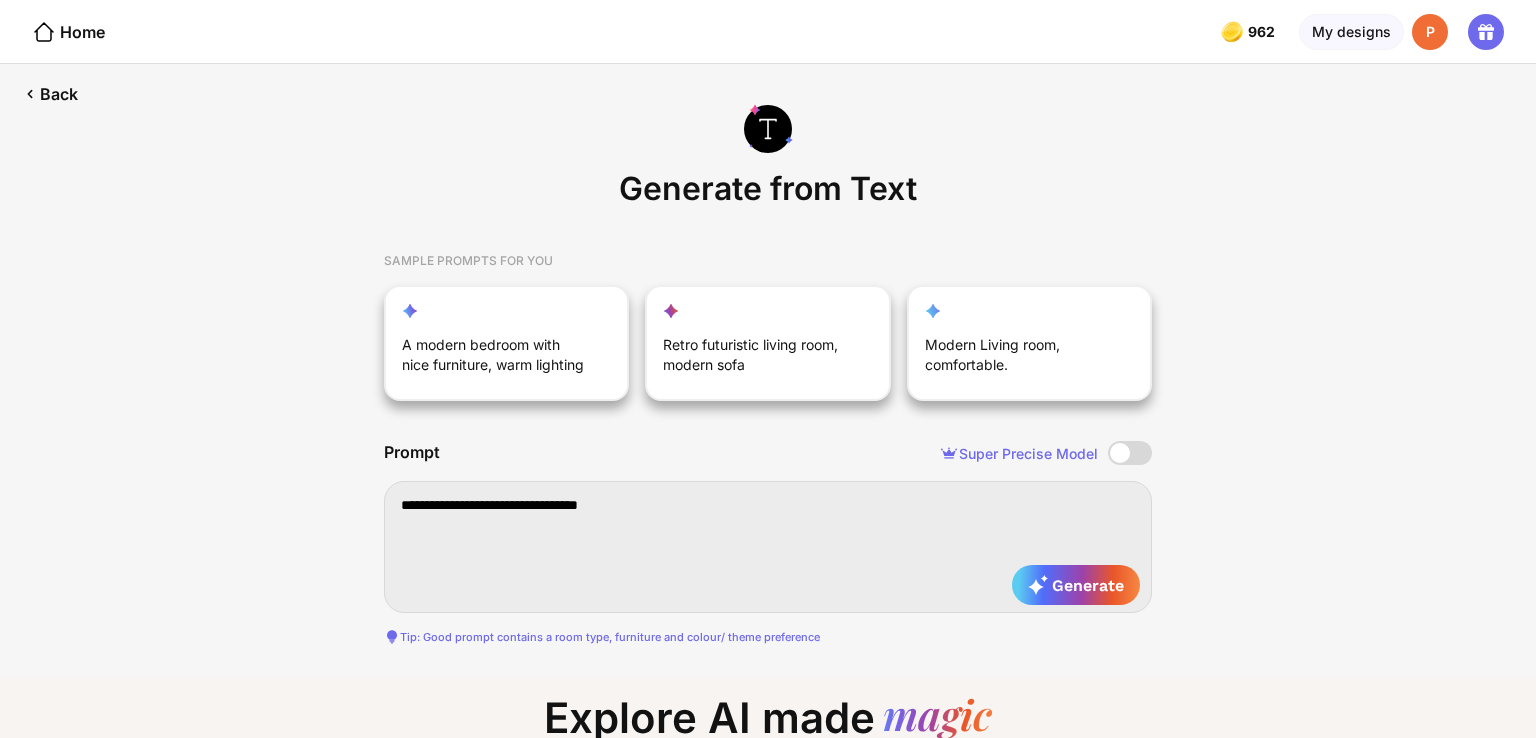 type on "**********" 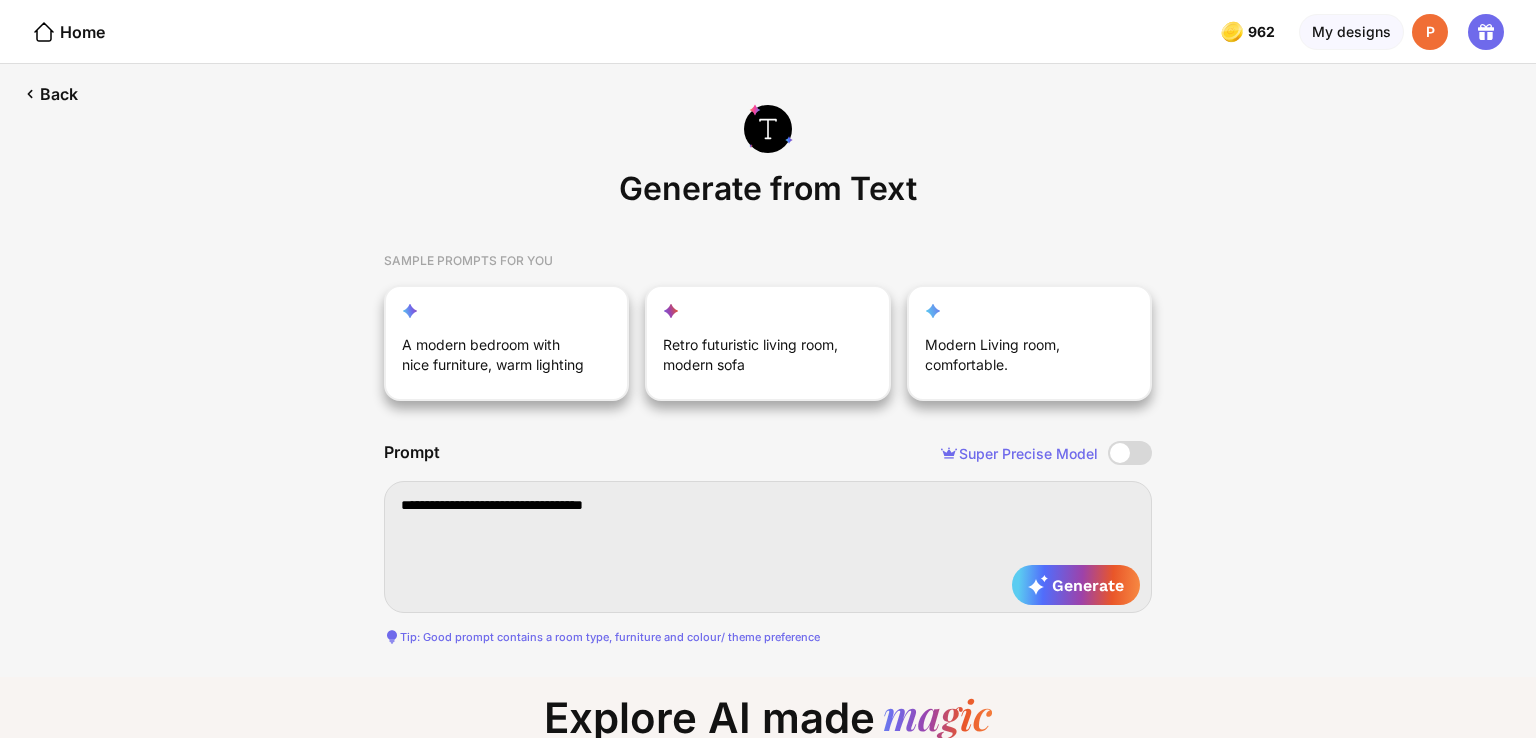 type on "**********" 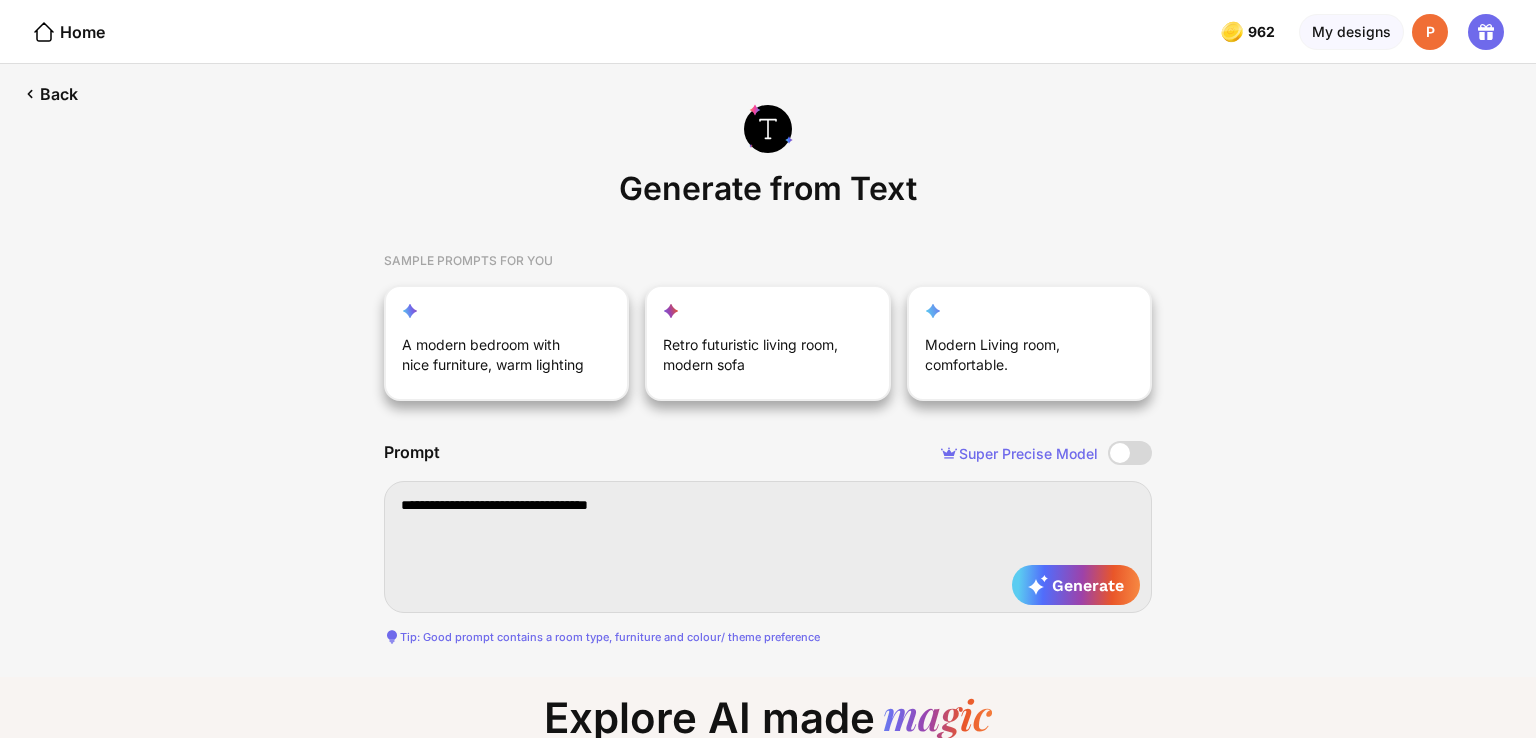 type on "**********" 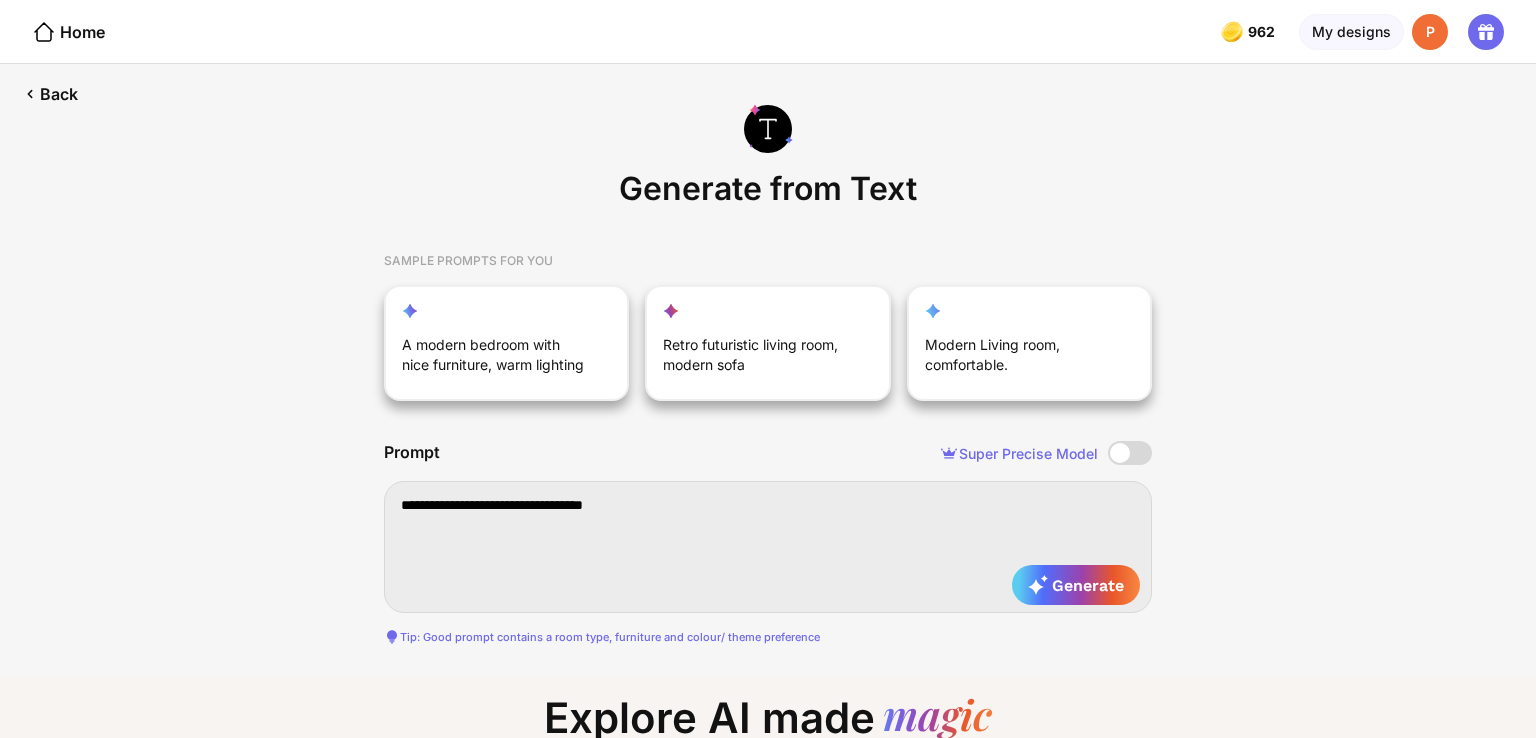 type on "**********" 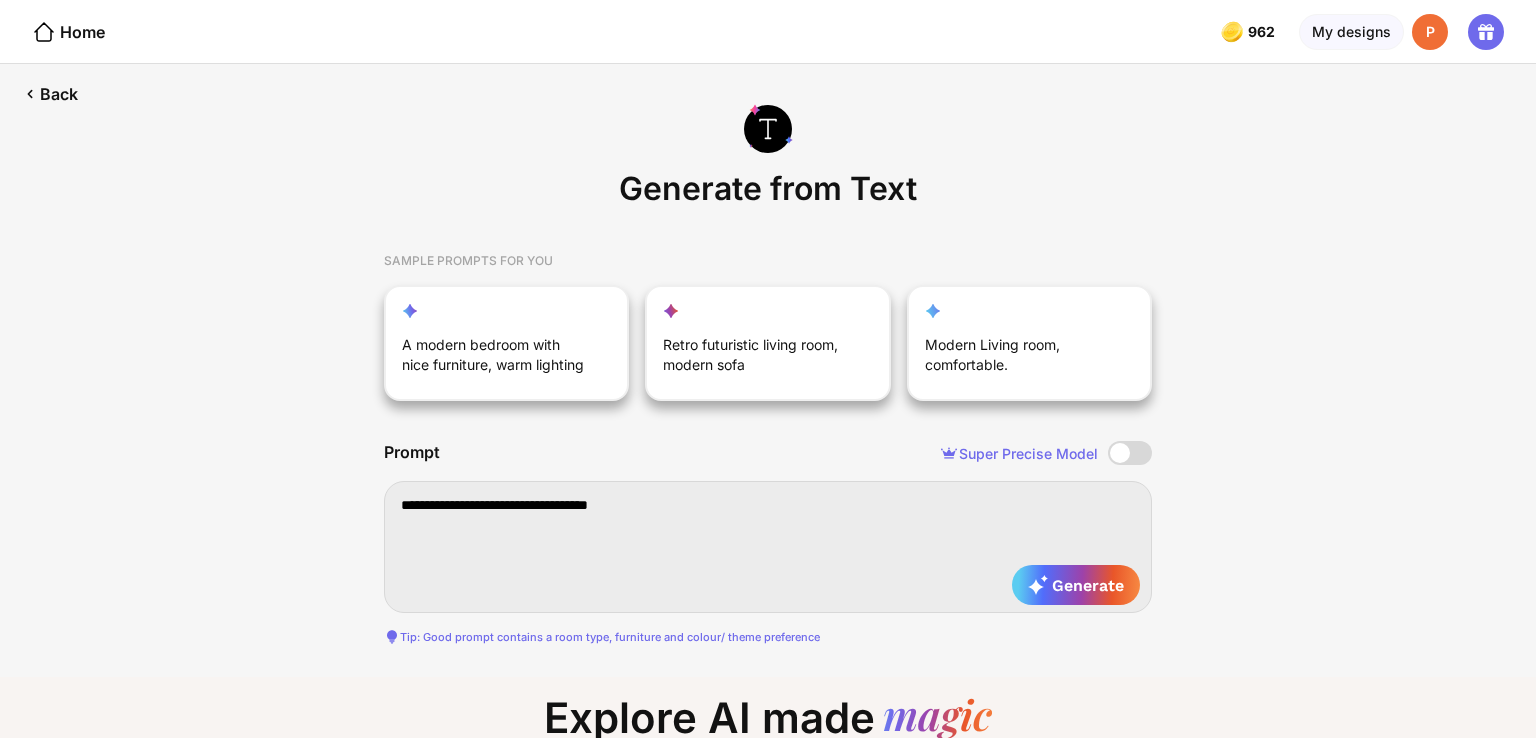 type on "**********" 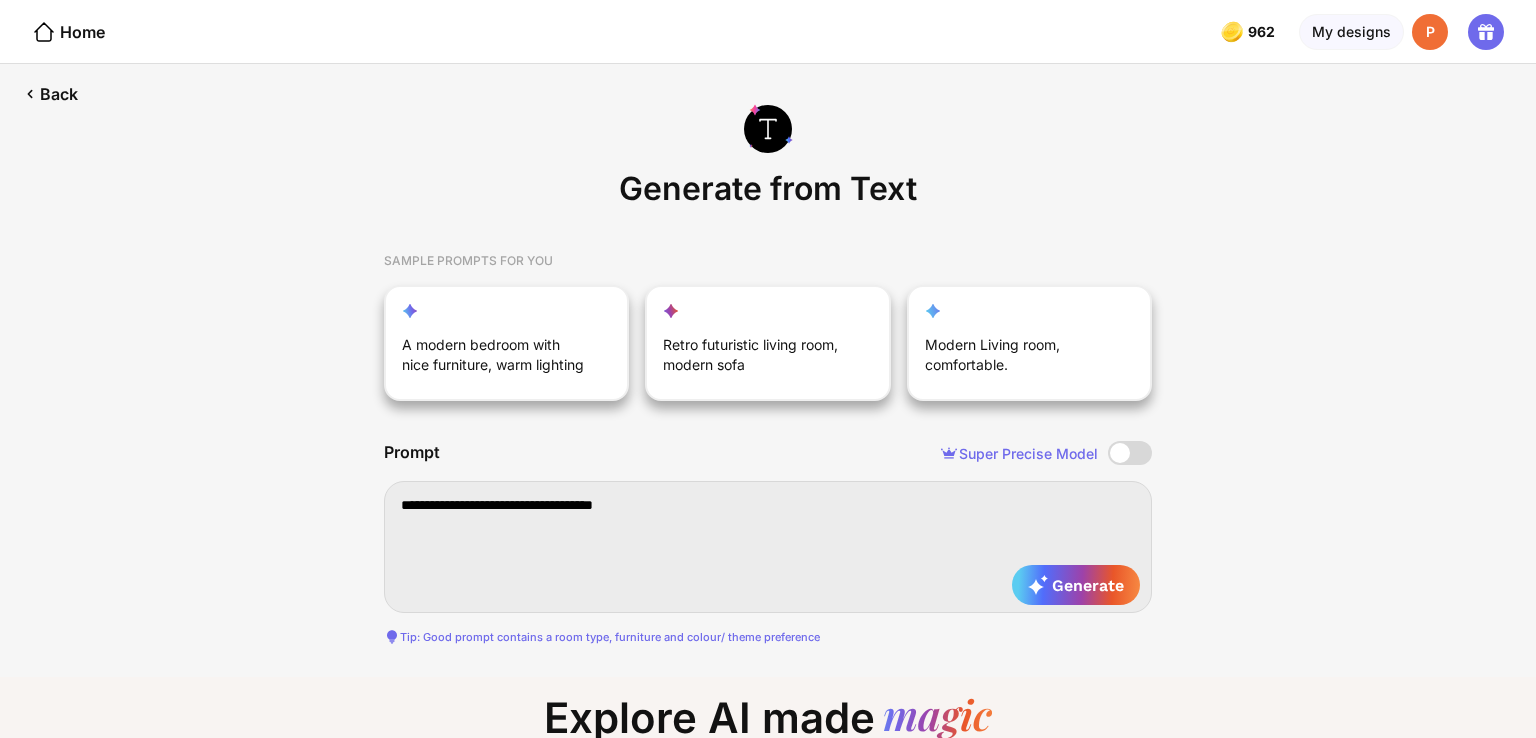 type on "**********" 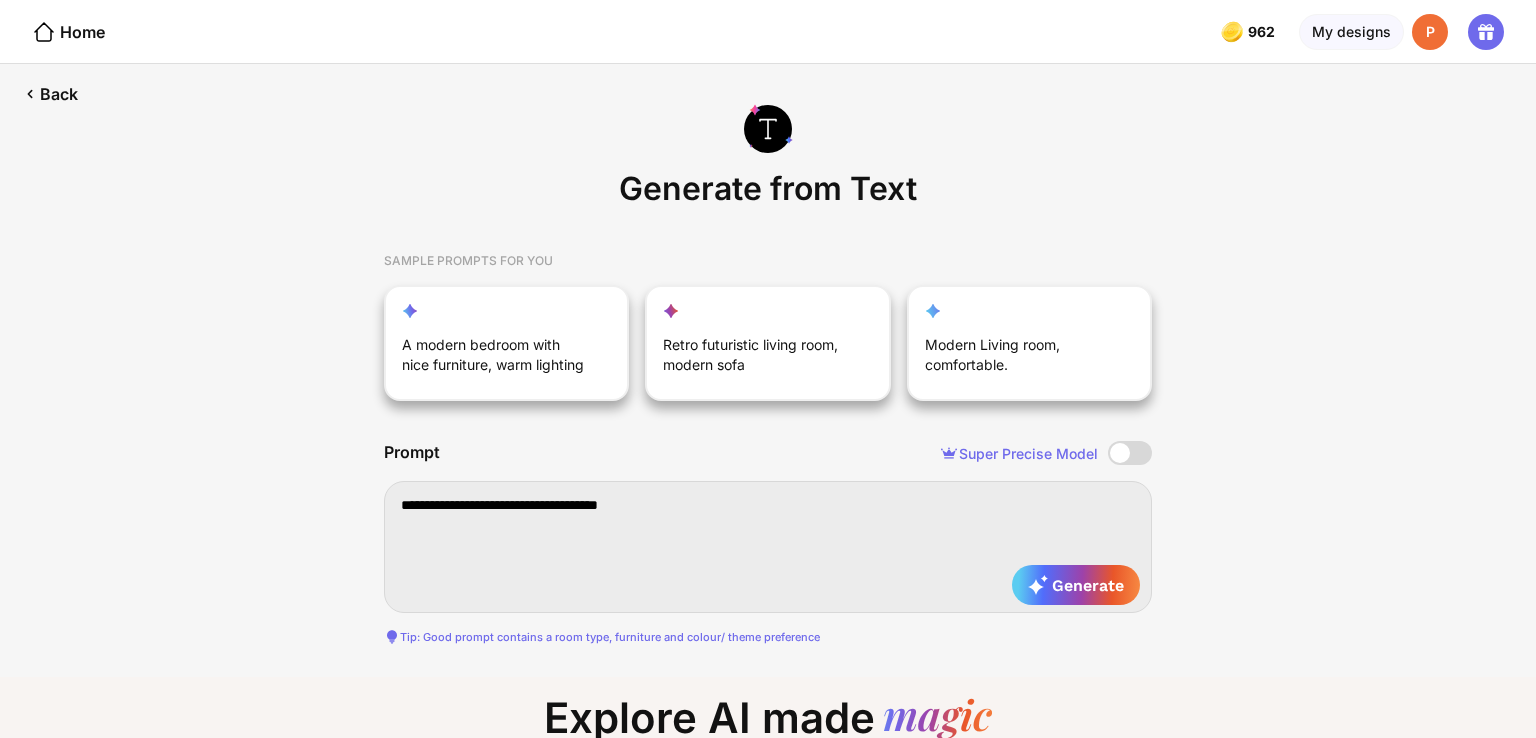 type on "**********" 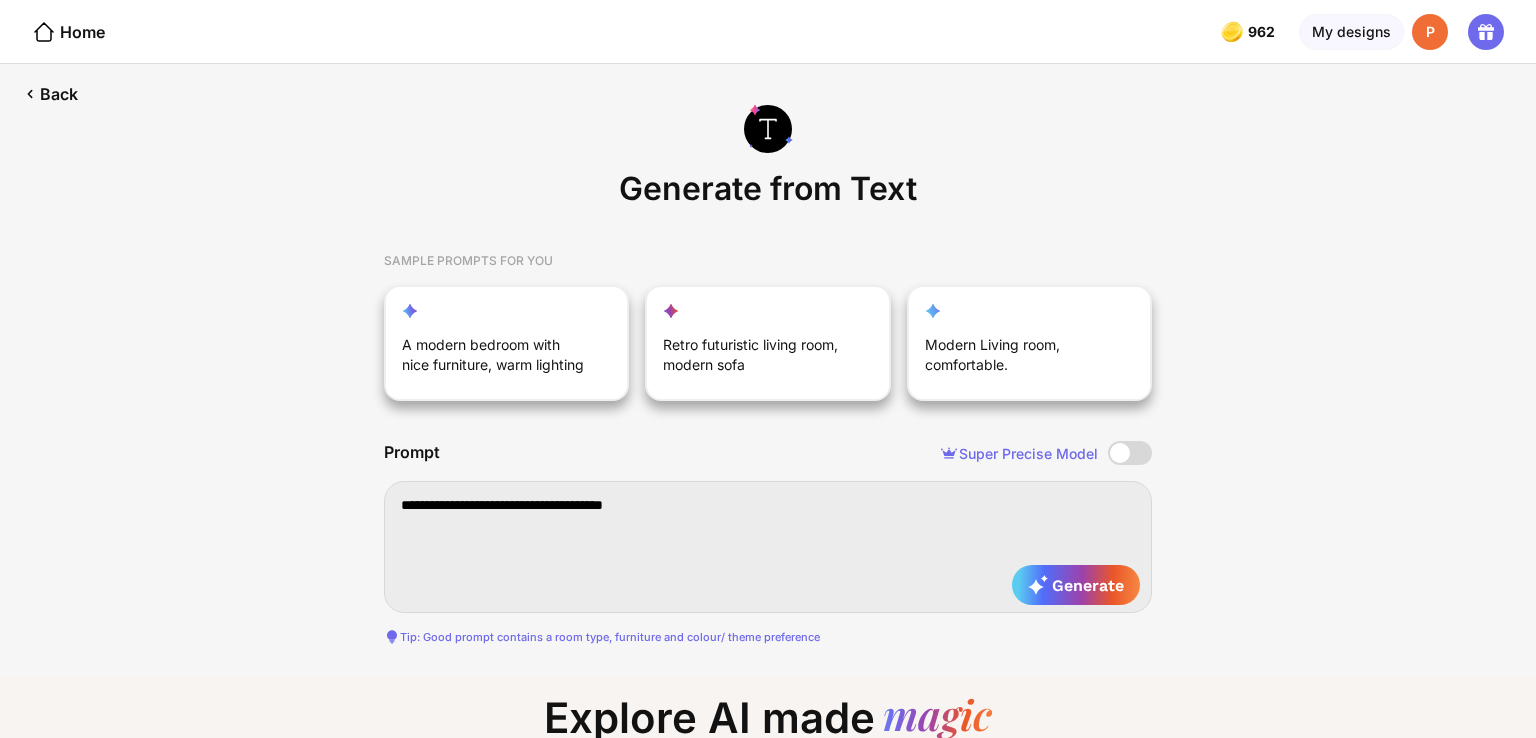 type on "**********" 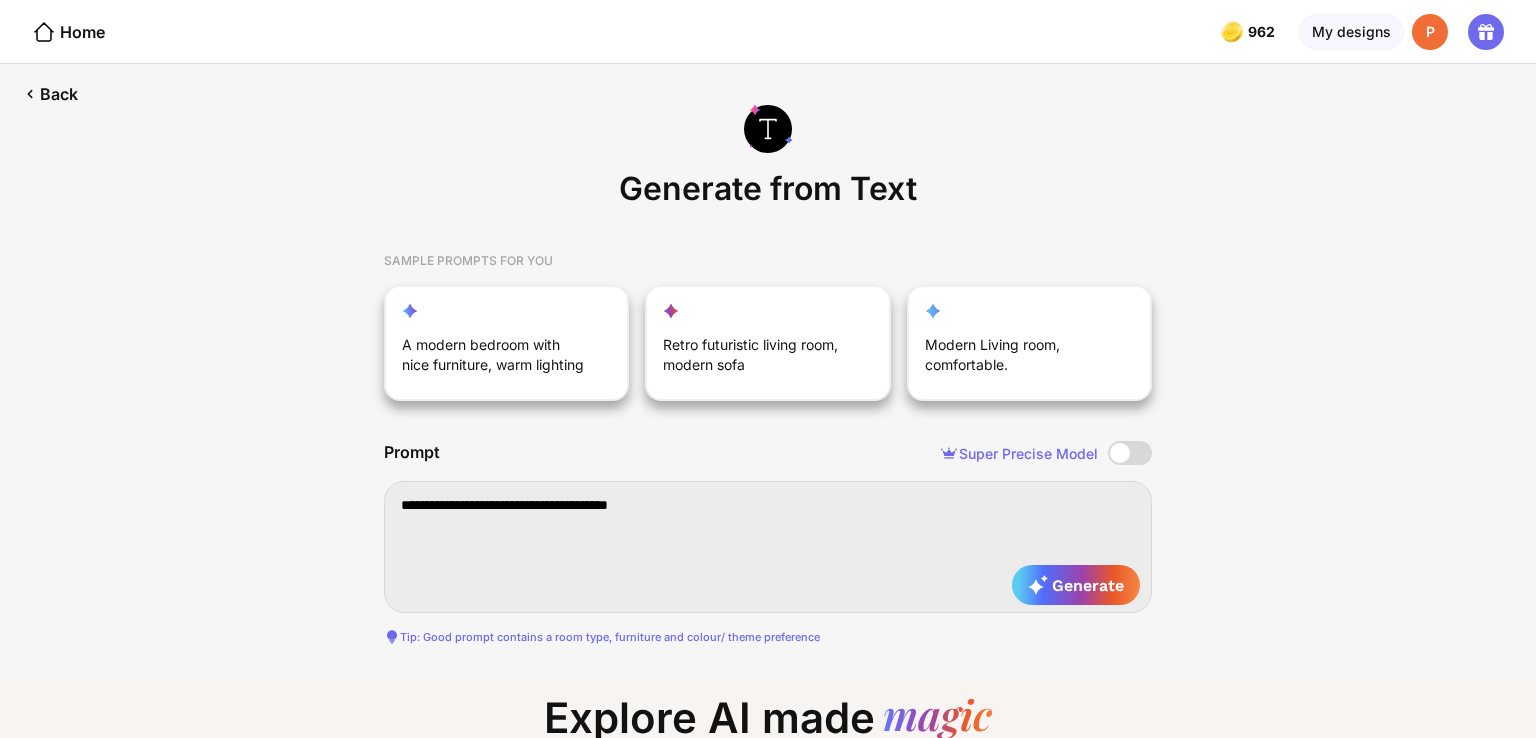 type on "**********" 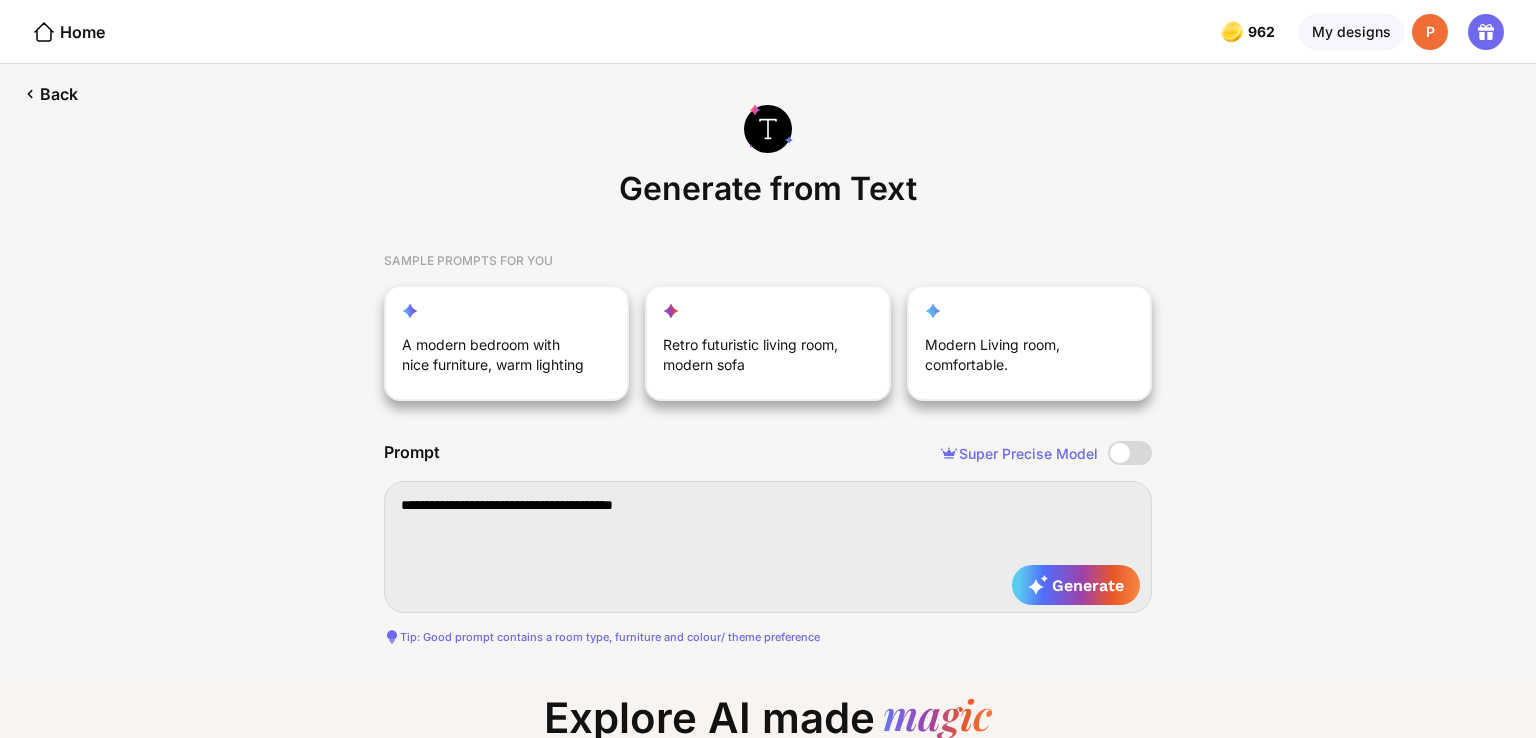 type on "**********" 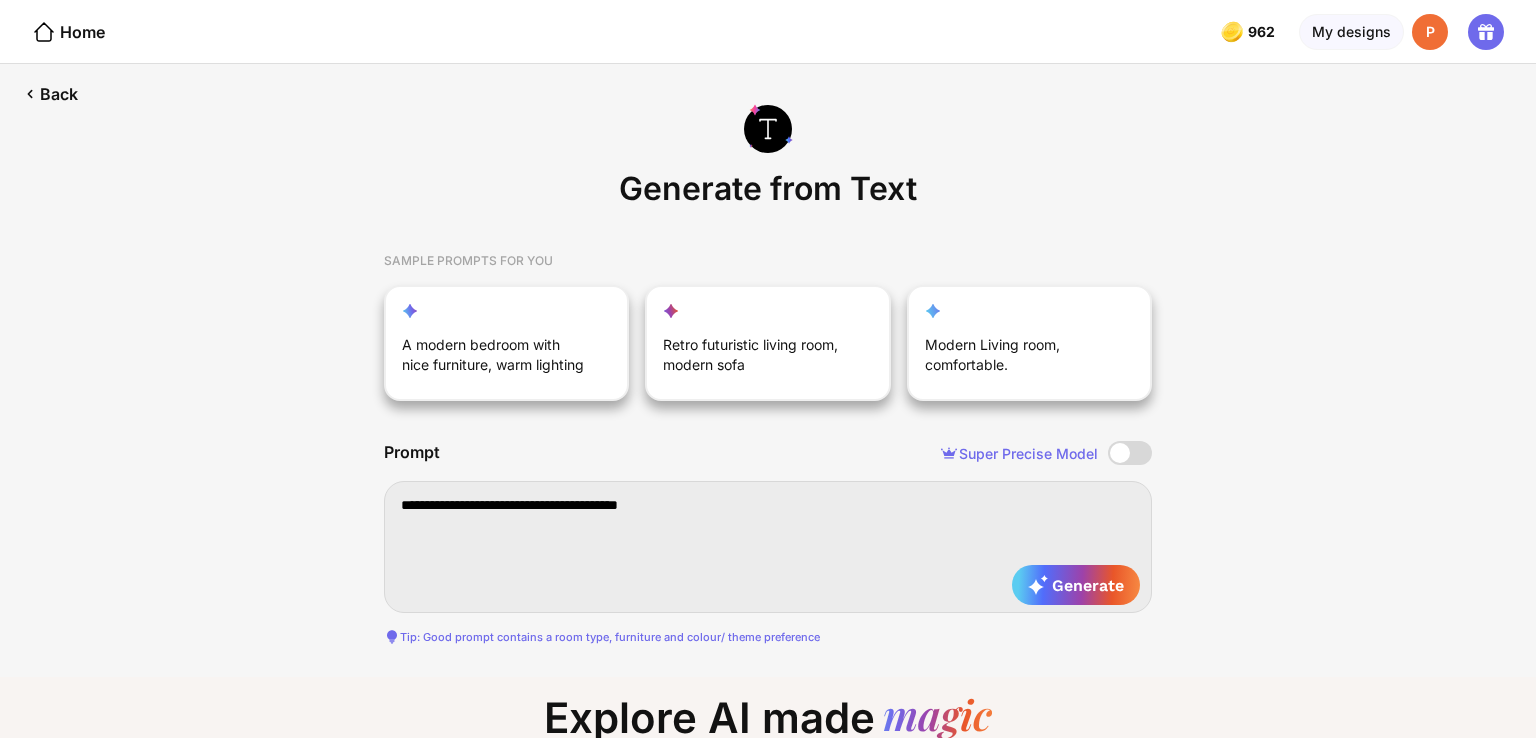 type on "**********" 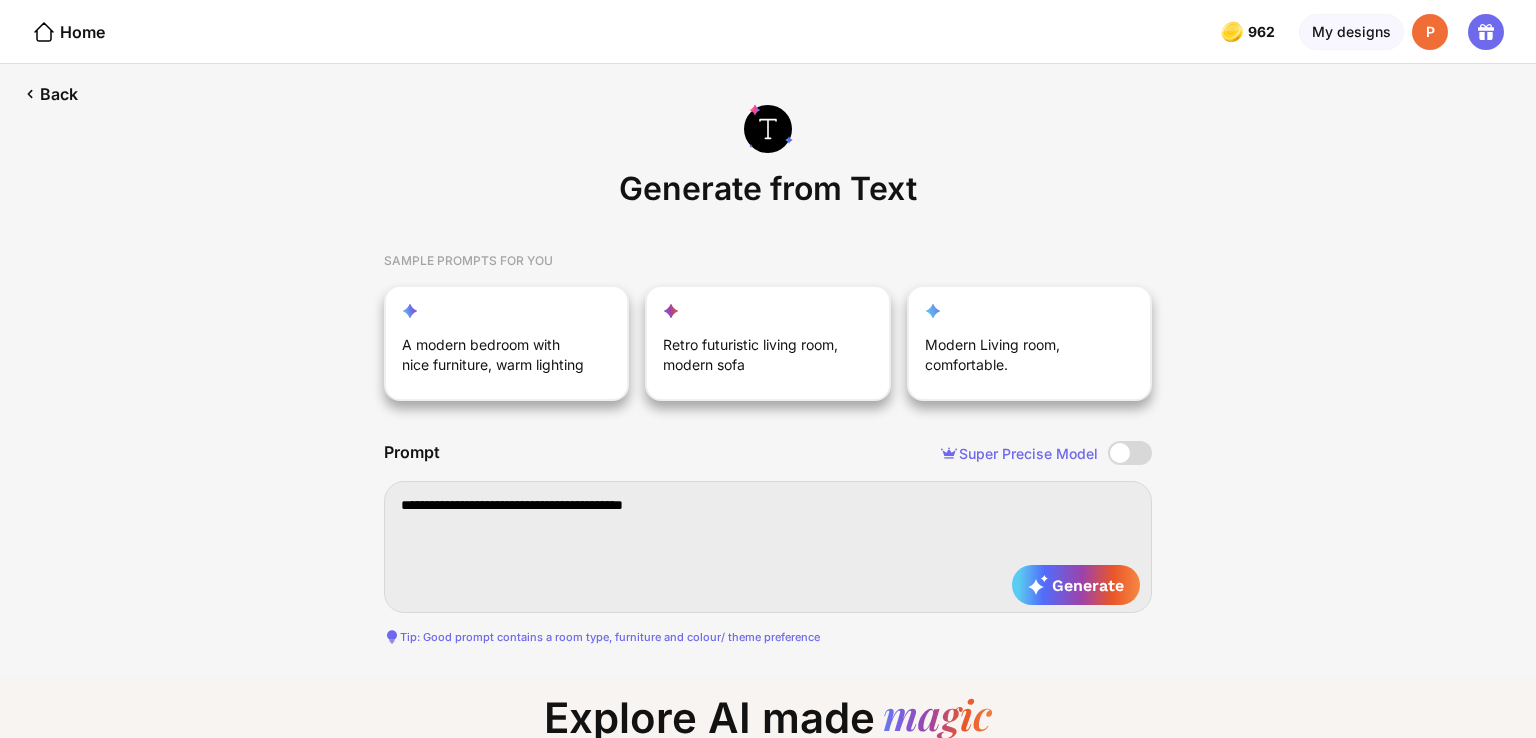 type on "**********" 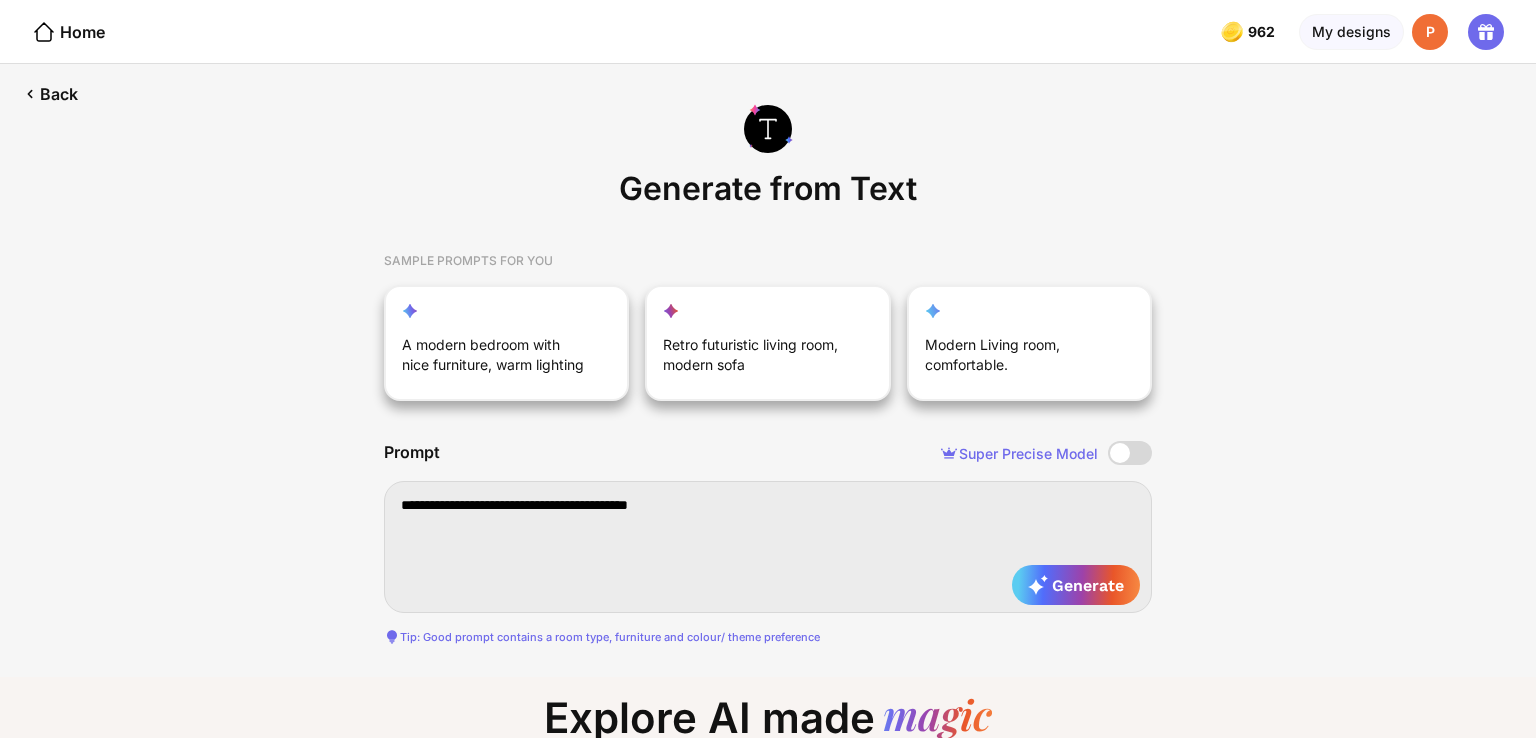 type on "**********" 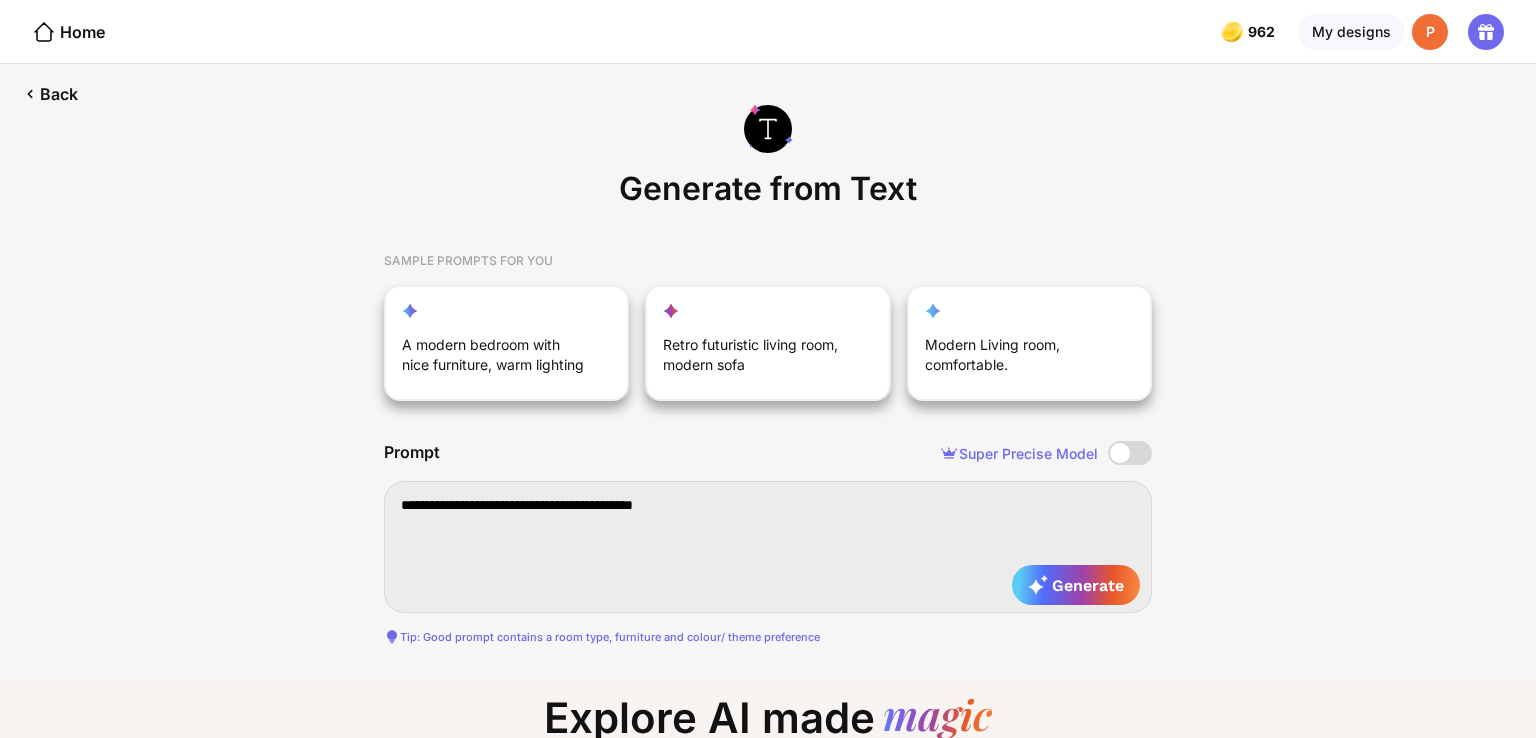 type on "**********" 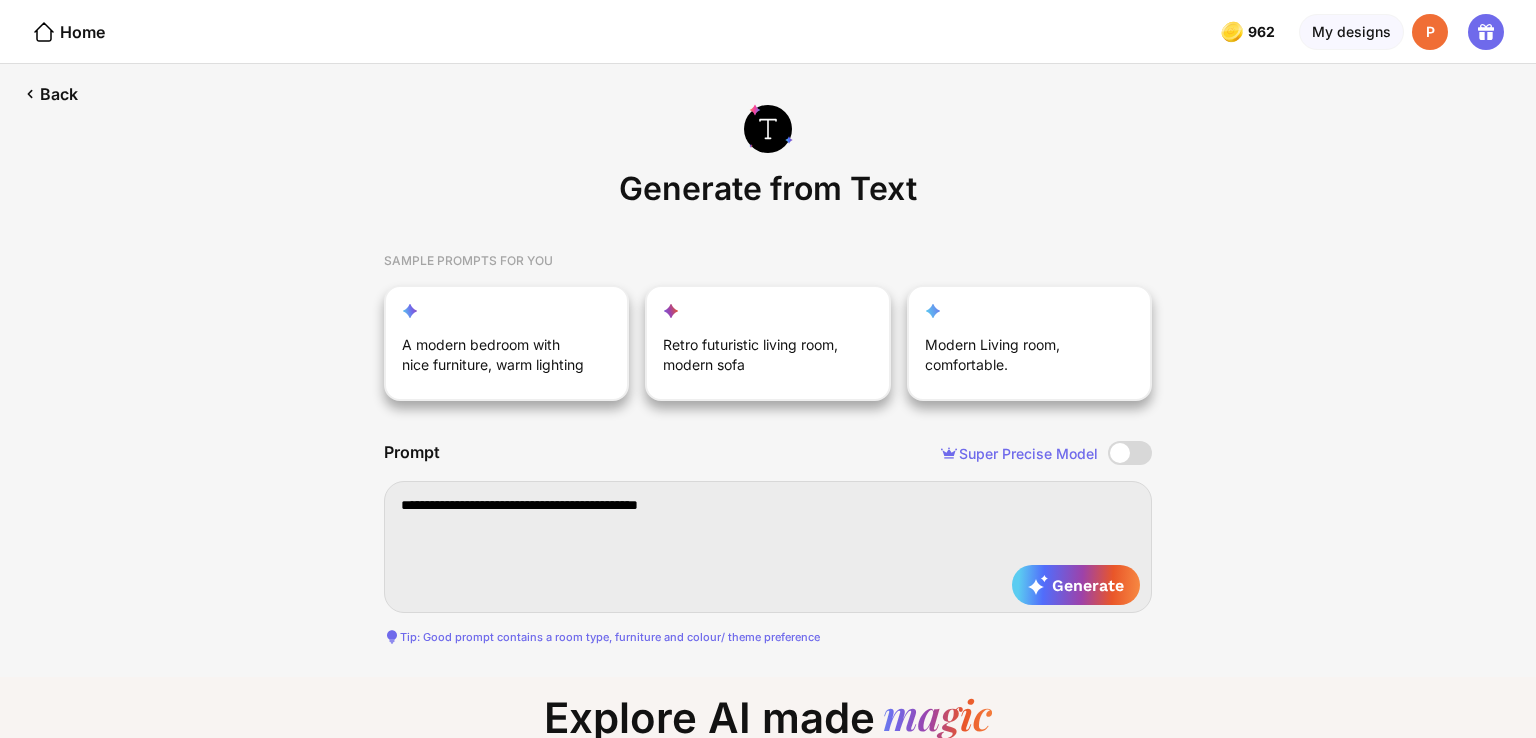 type on "**********" 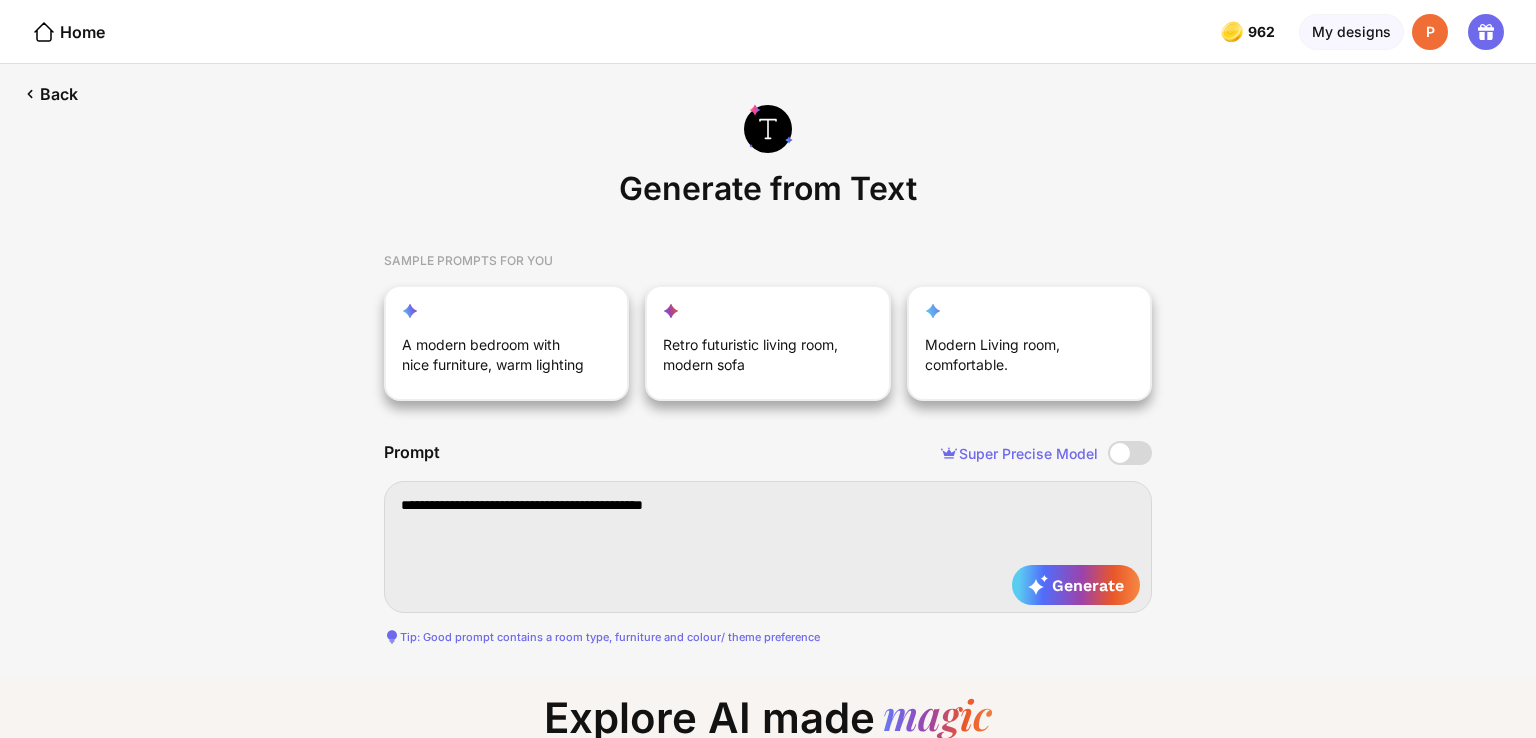 type on "**********" 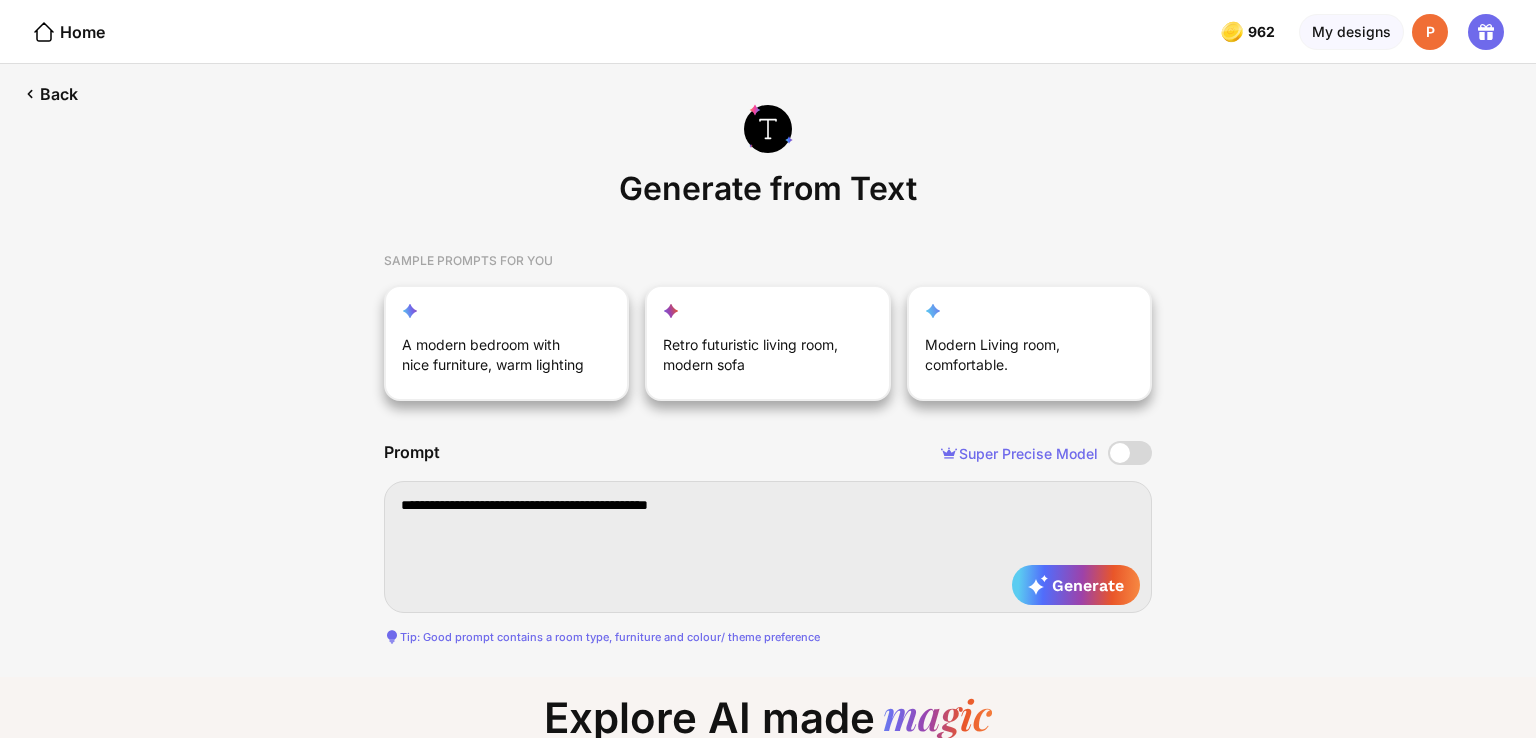 type on "**********" 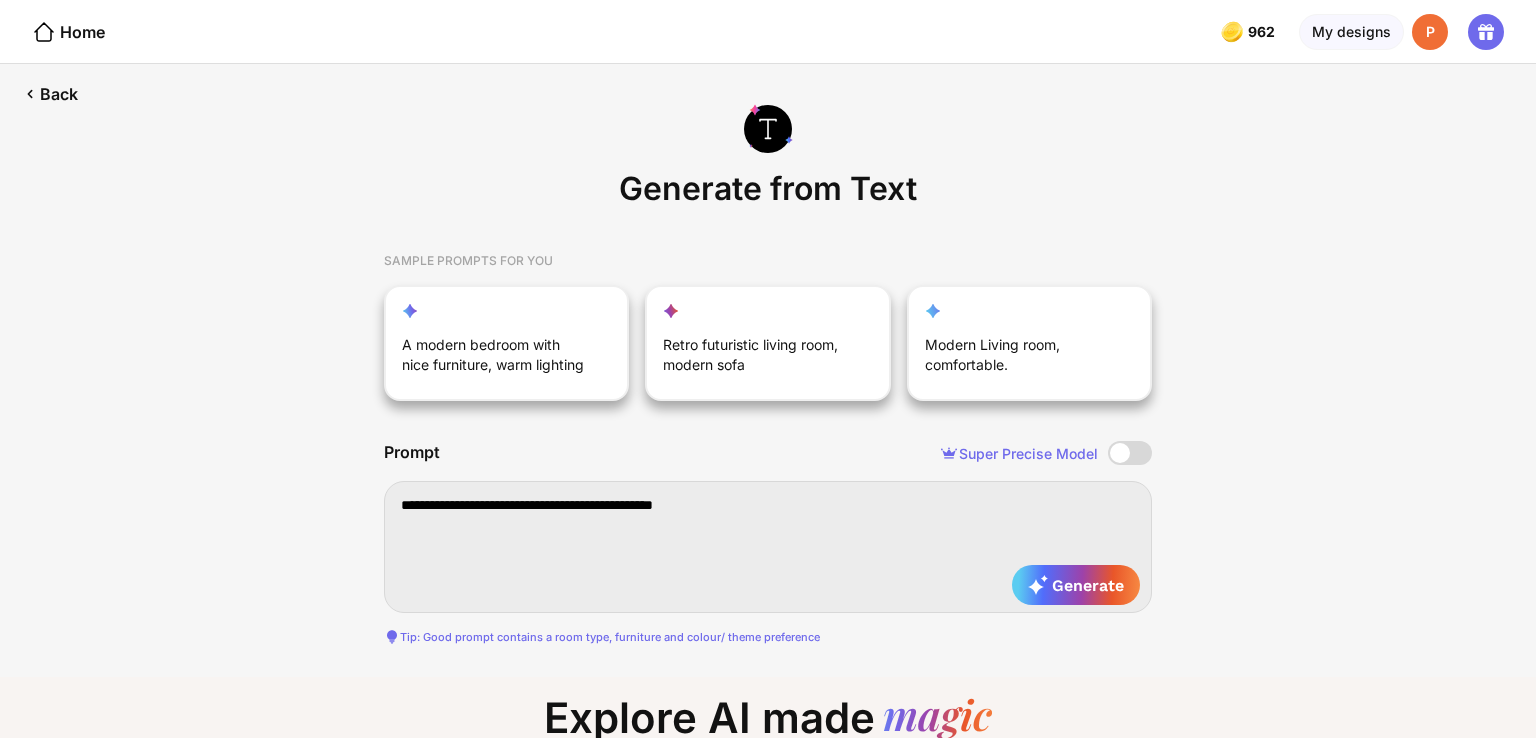 type on "**********" 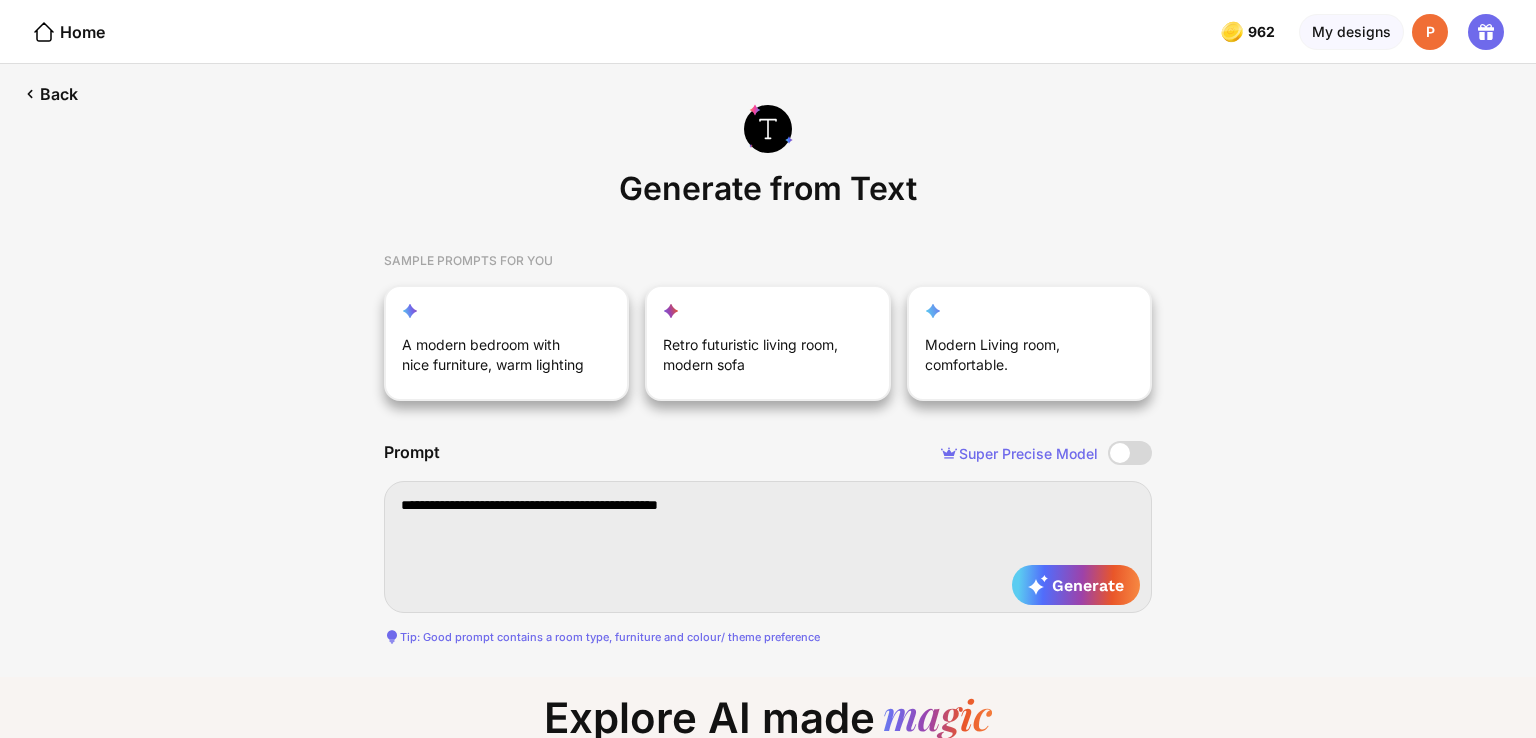 type on "**********" 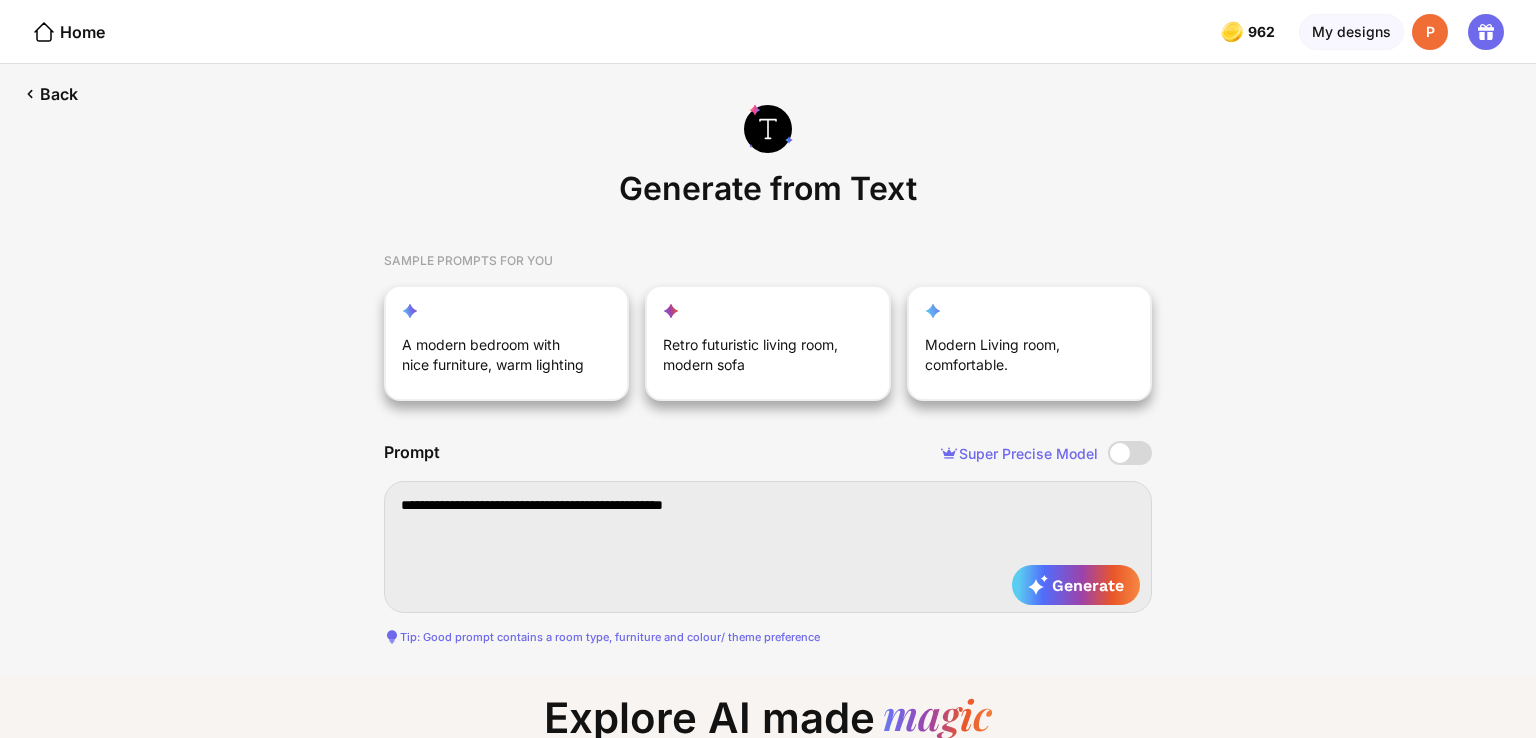 type on "**********" 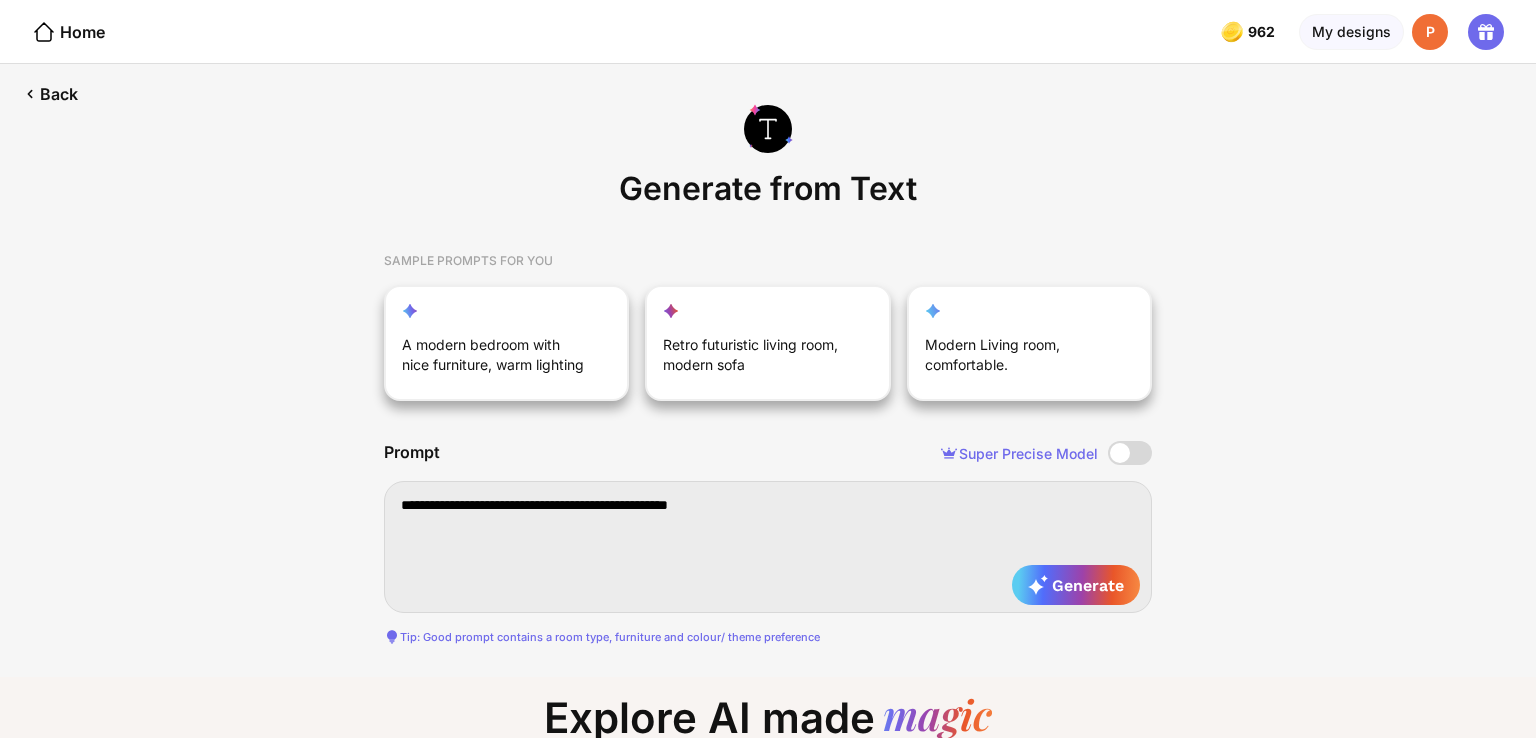 type on "**********" 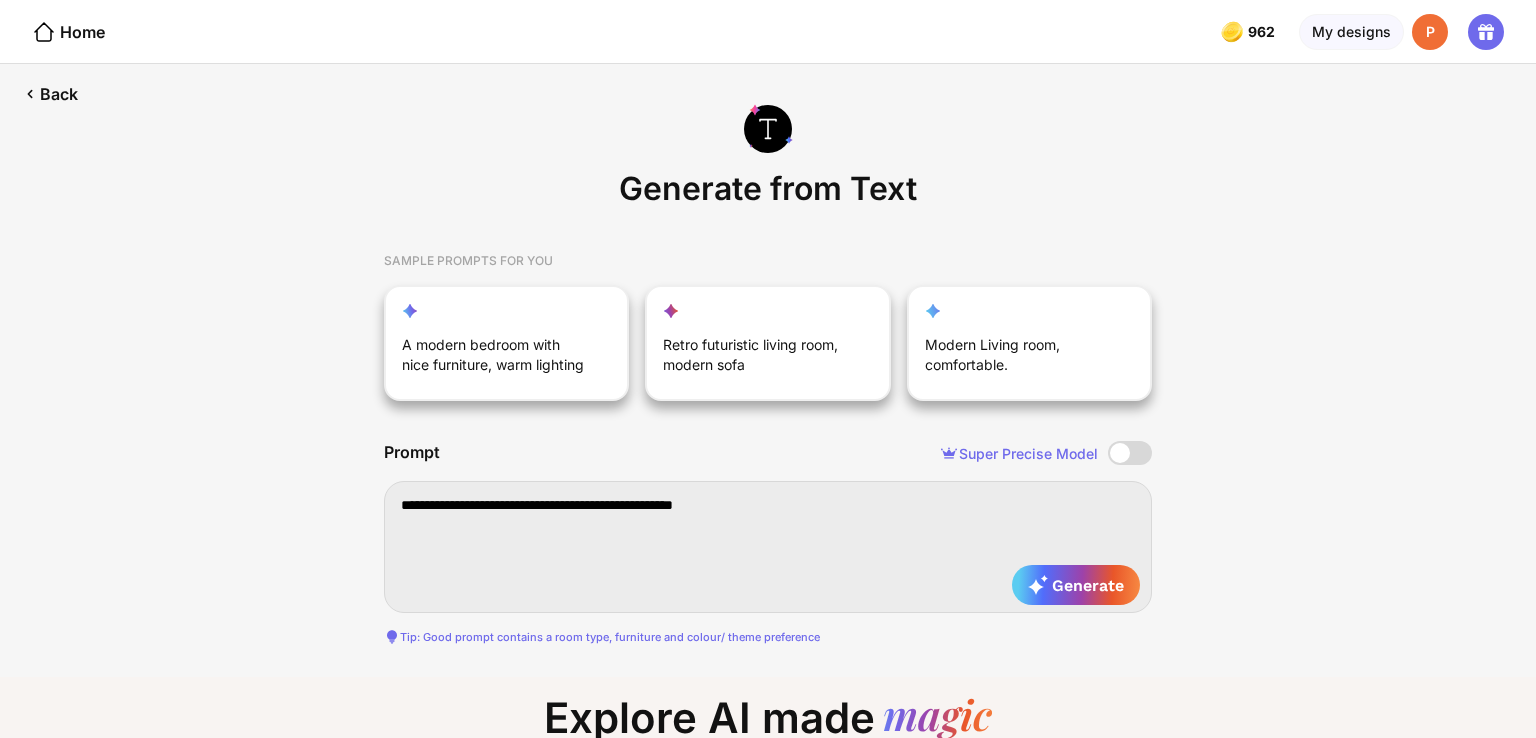 type on "**********" 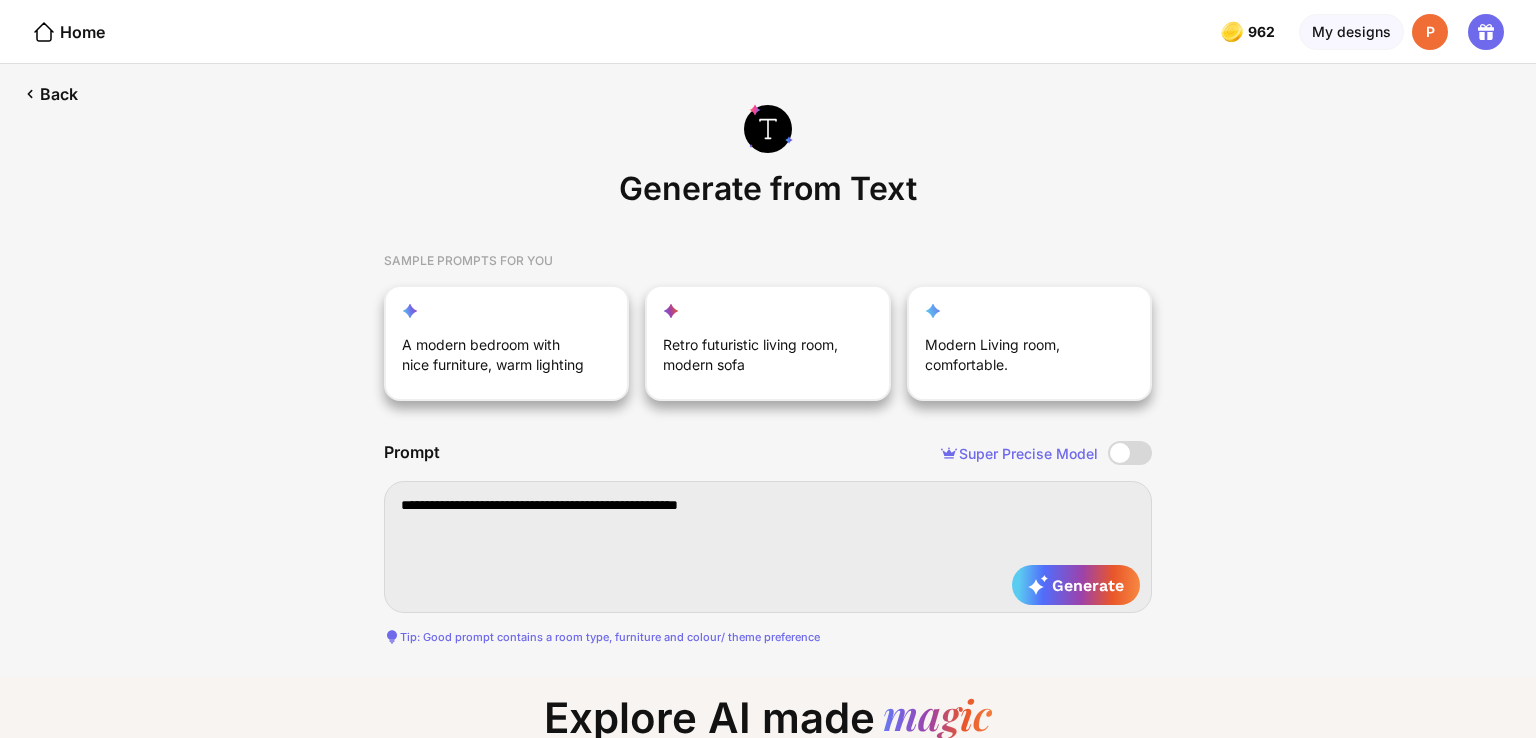 type on "**********" 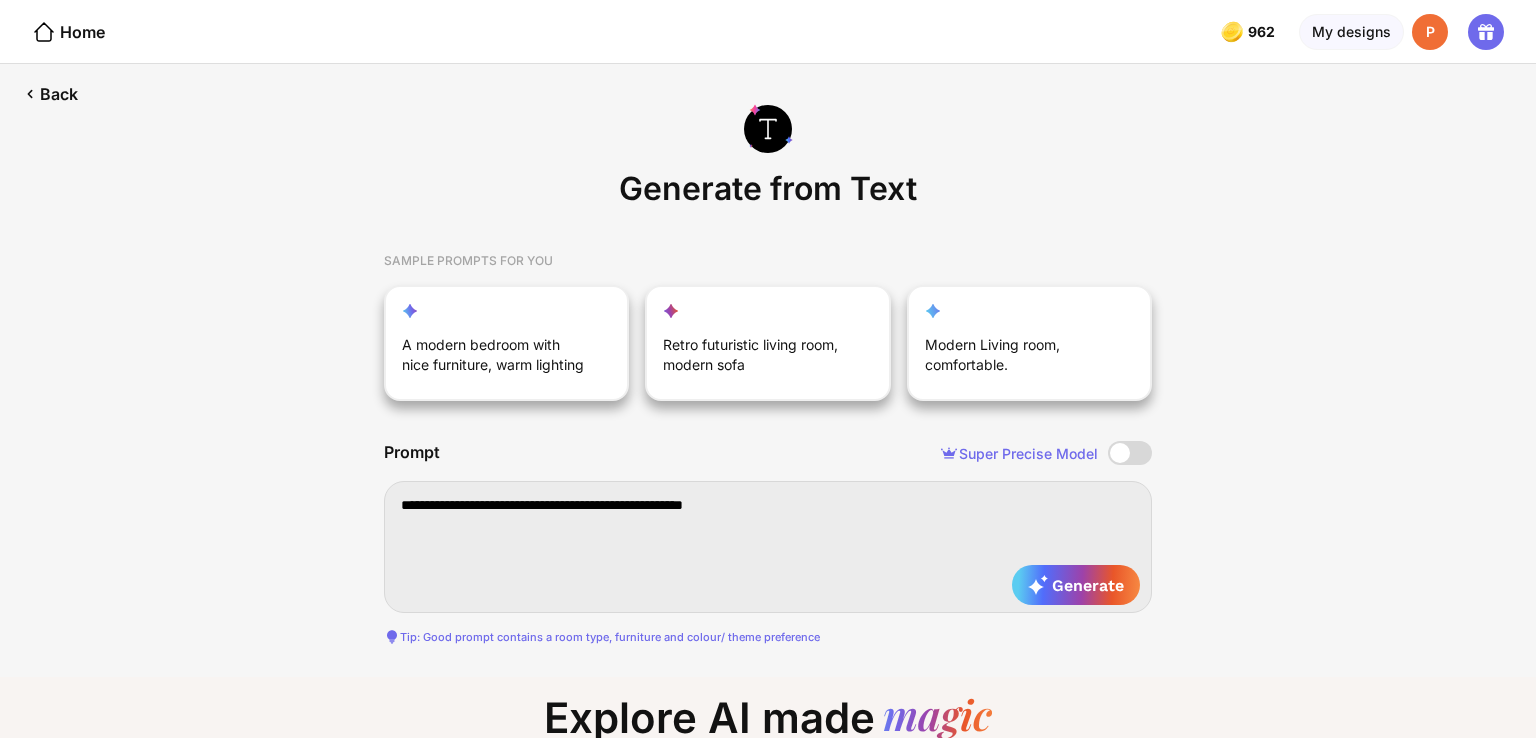 type on "**********" 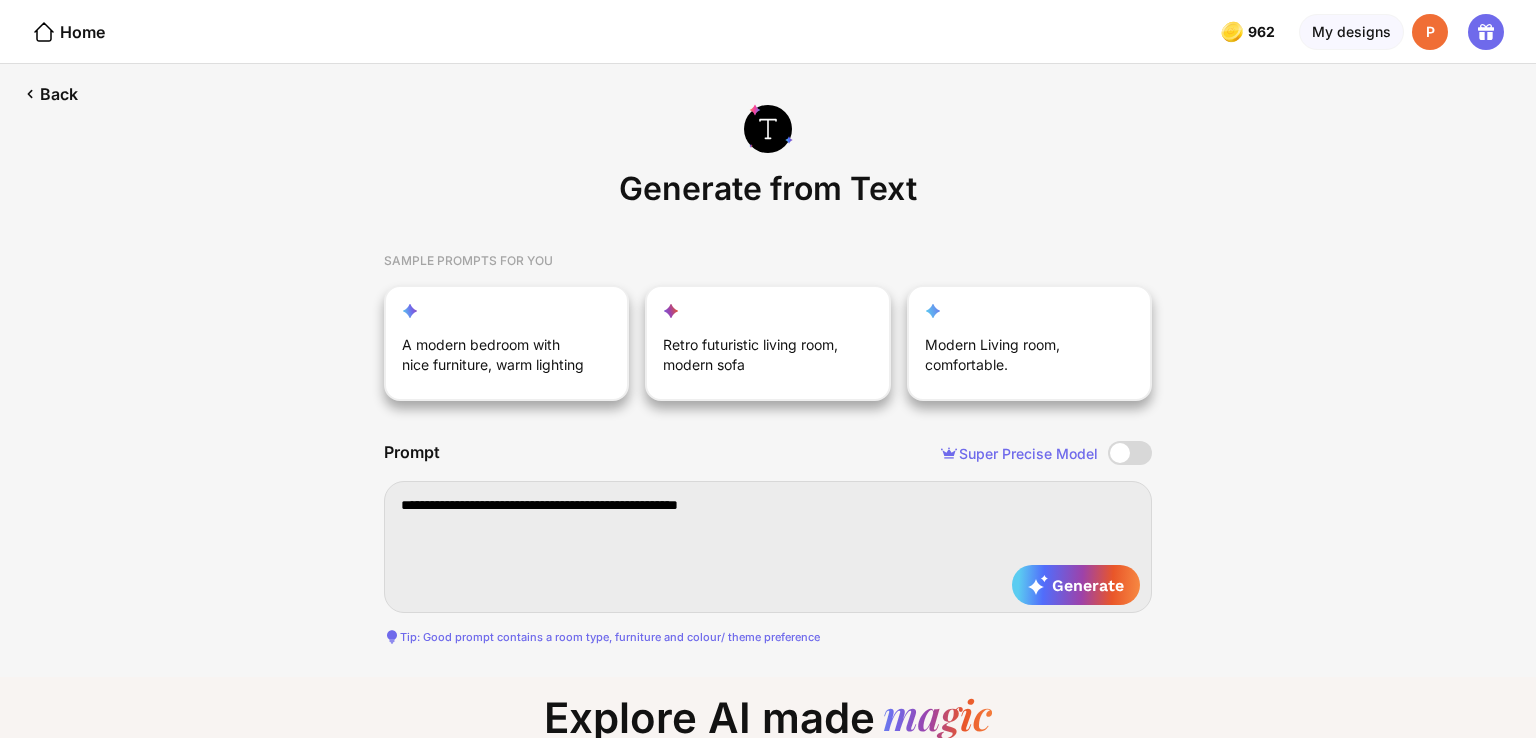 type on "**********" 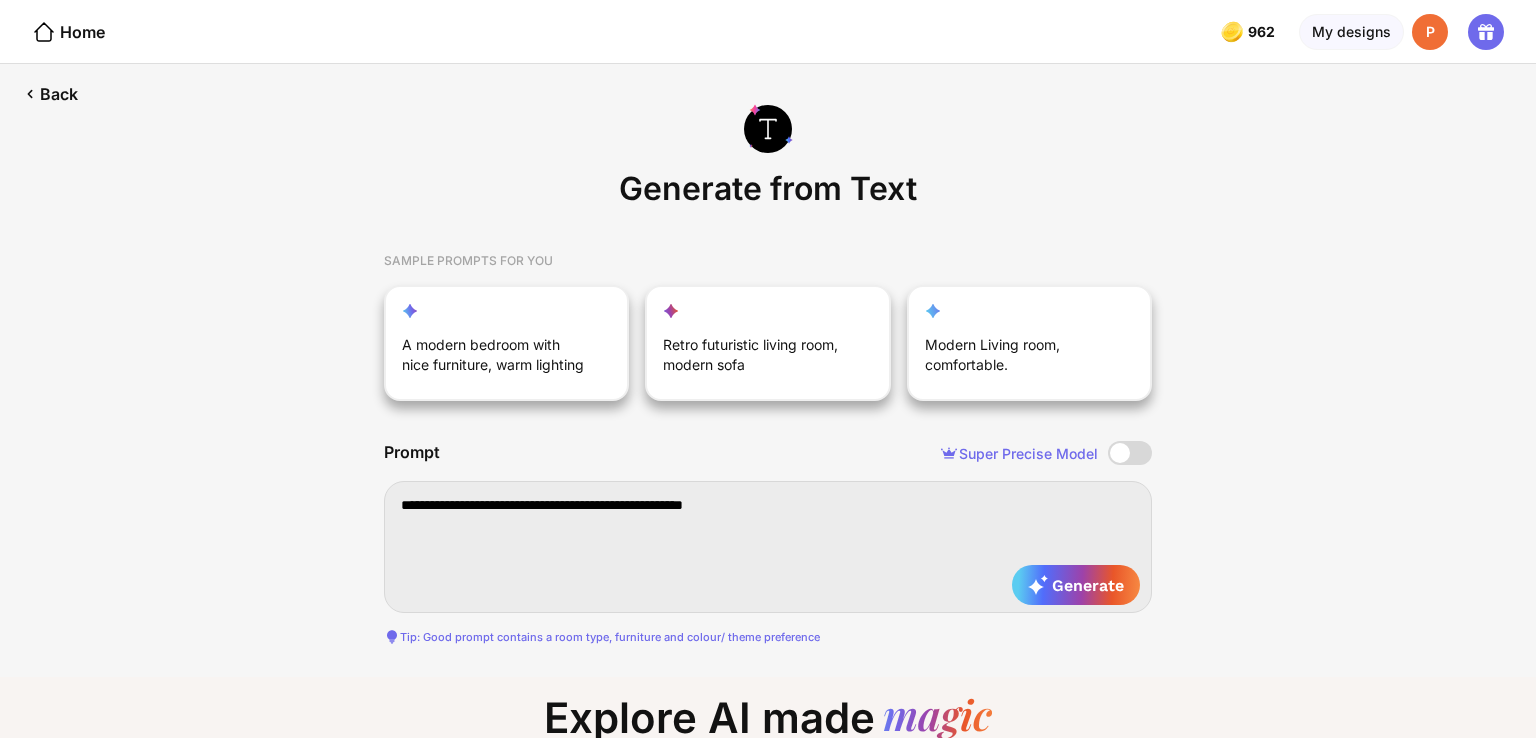 type on "**********" 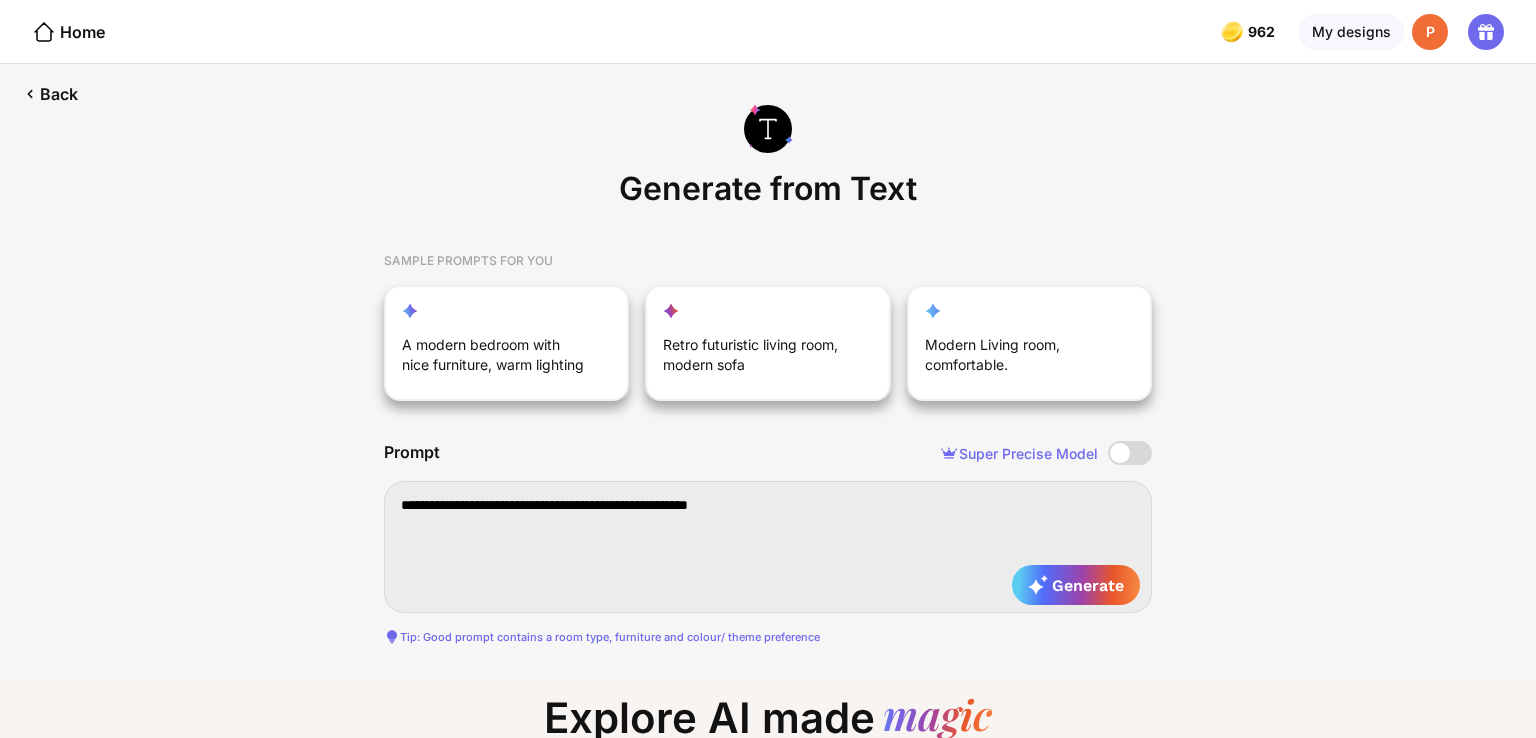 type on "**********" 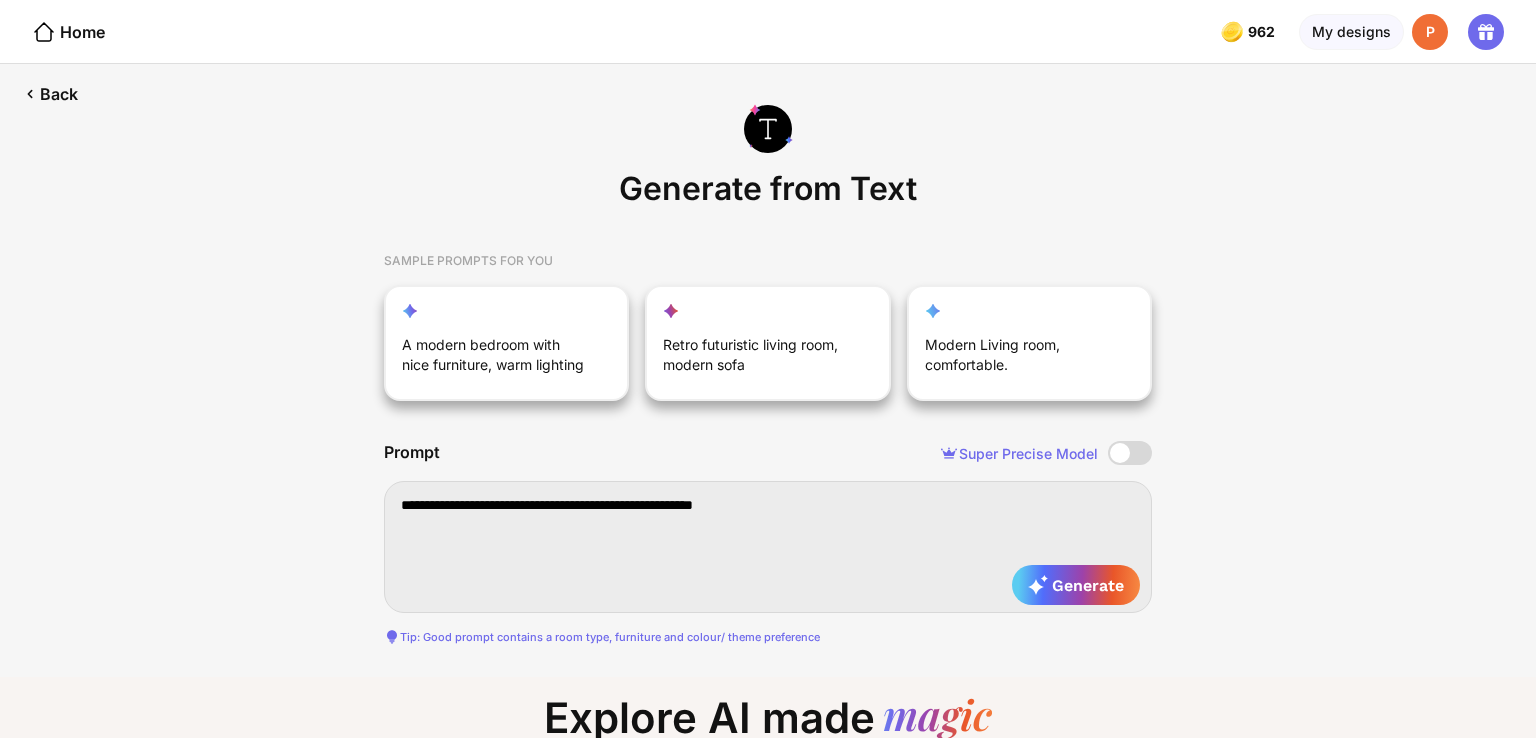 type on "**********" 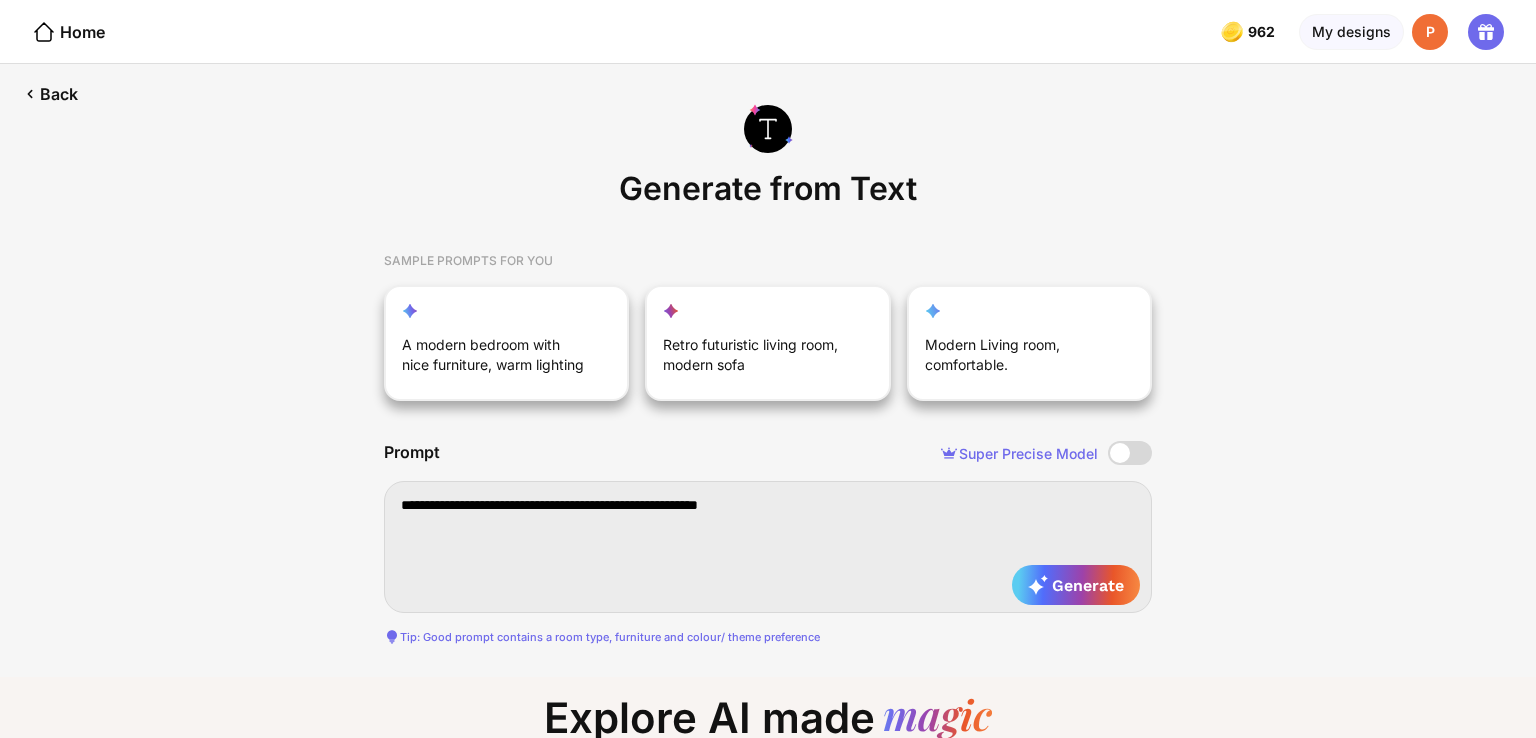 type on "**********" 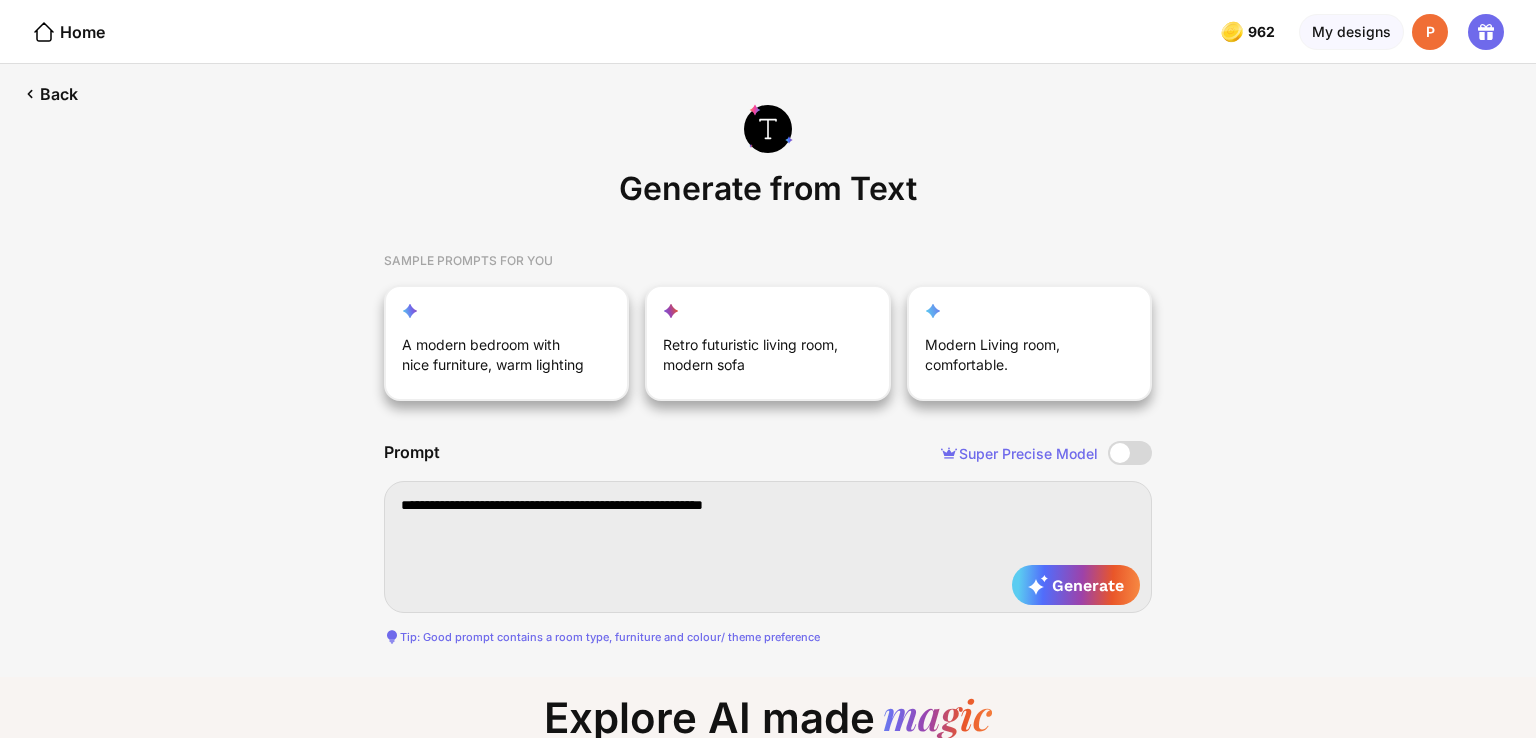 type on "**********" 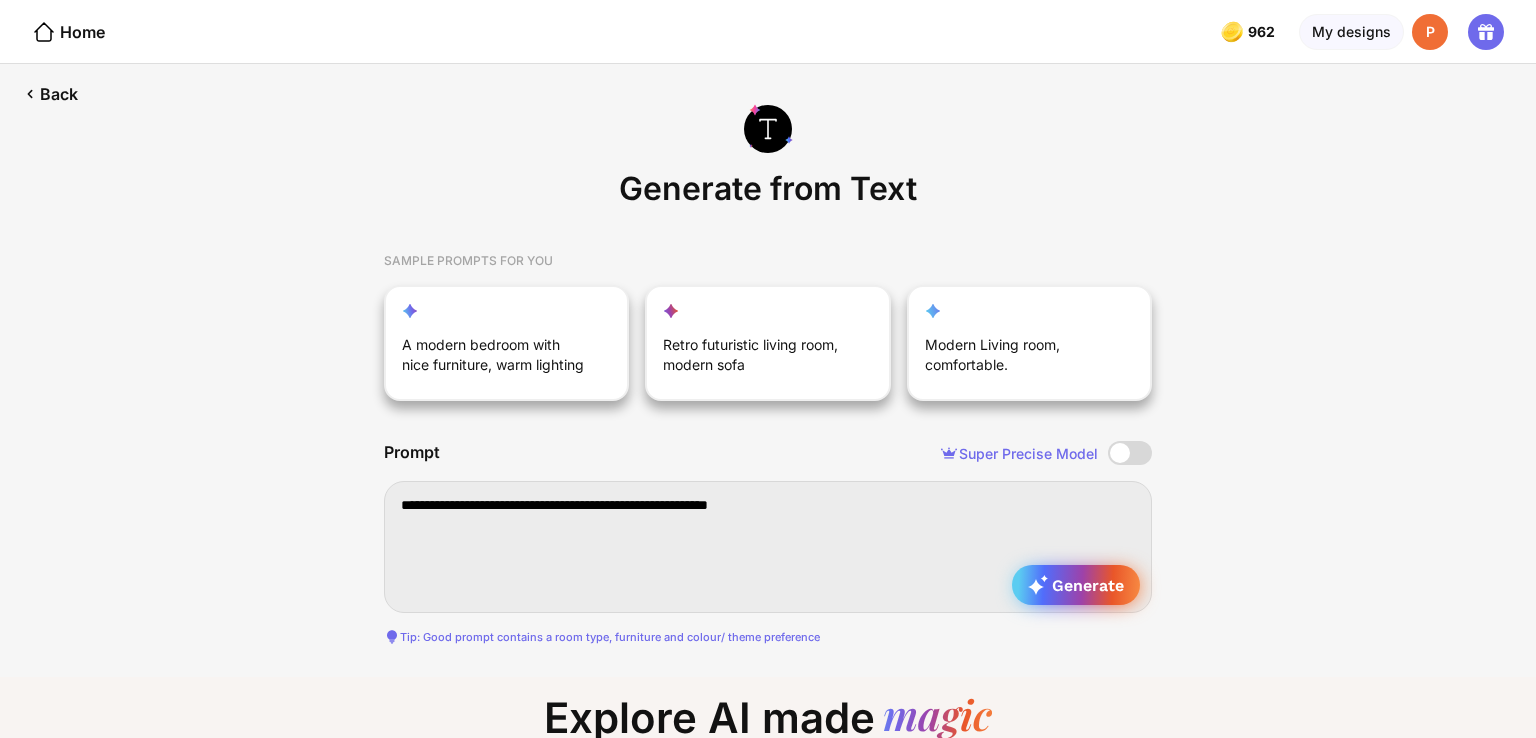 type on "**********" 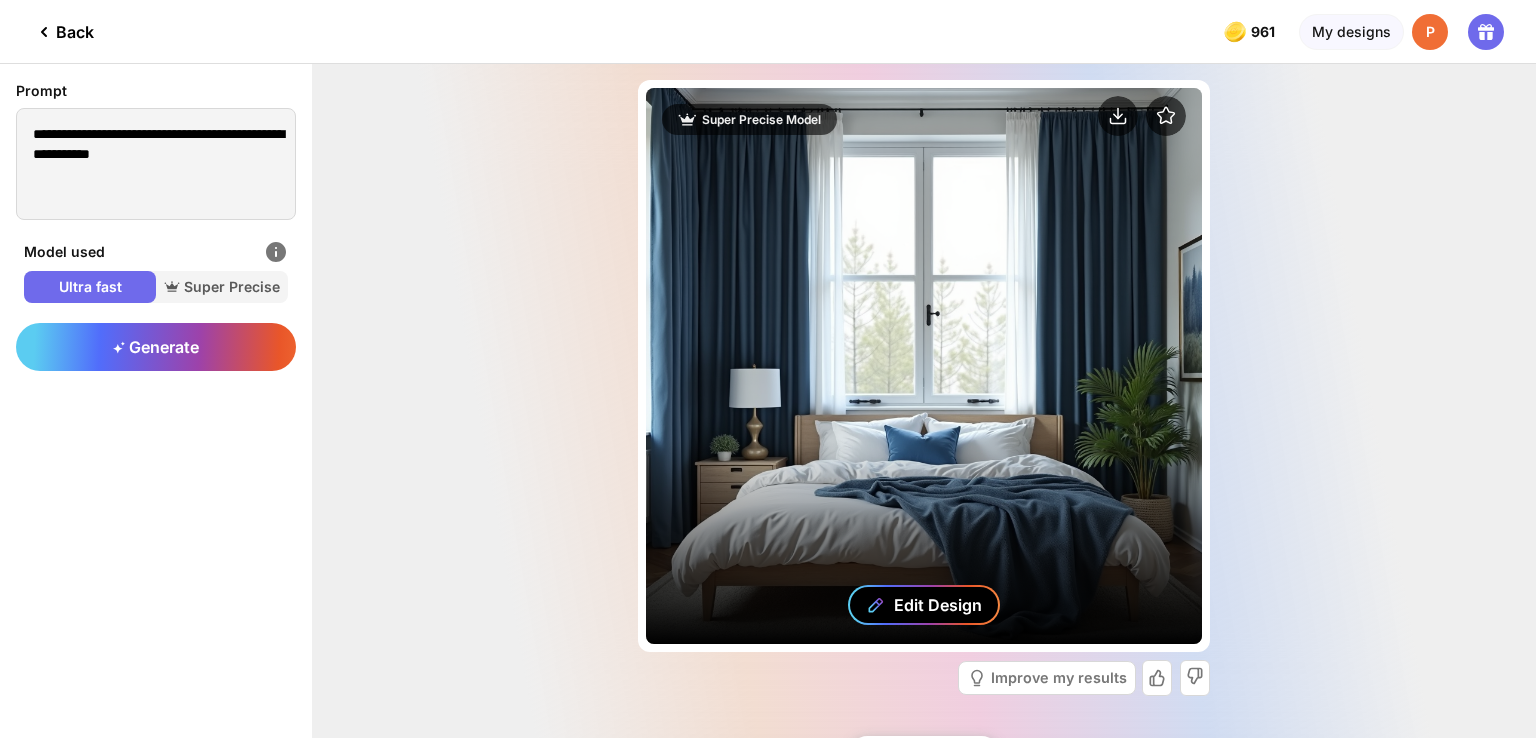 click on "Edit Design" at bounding box center (938, 605) 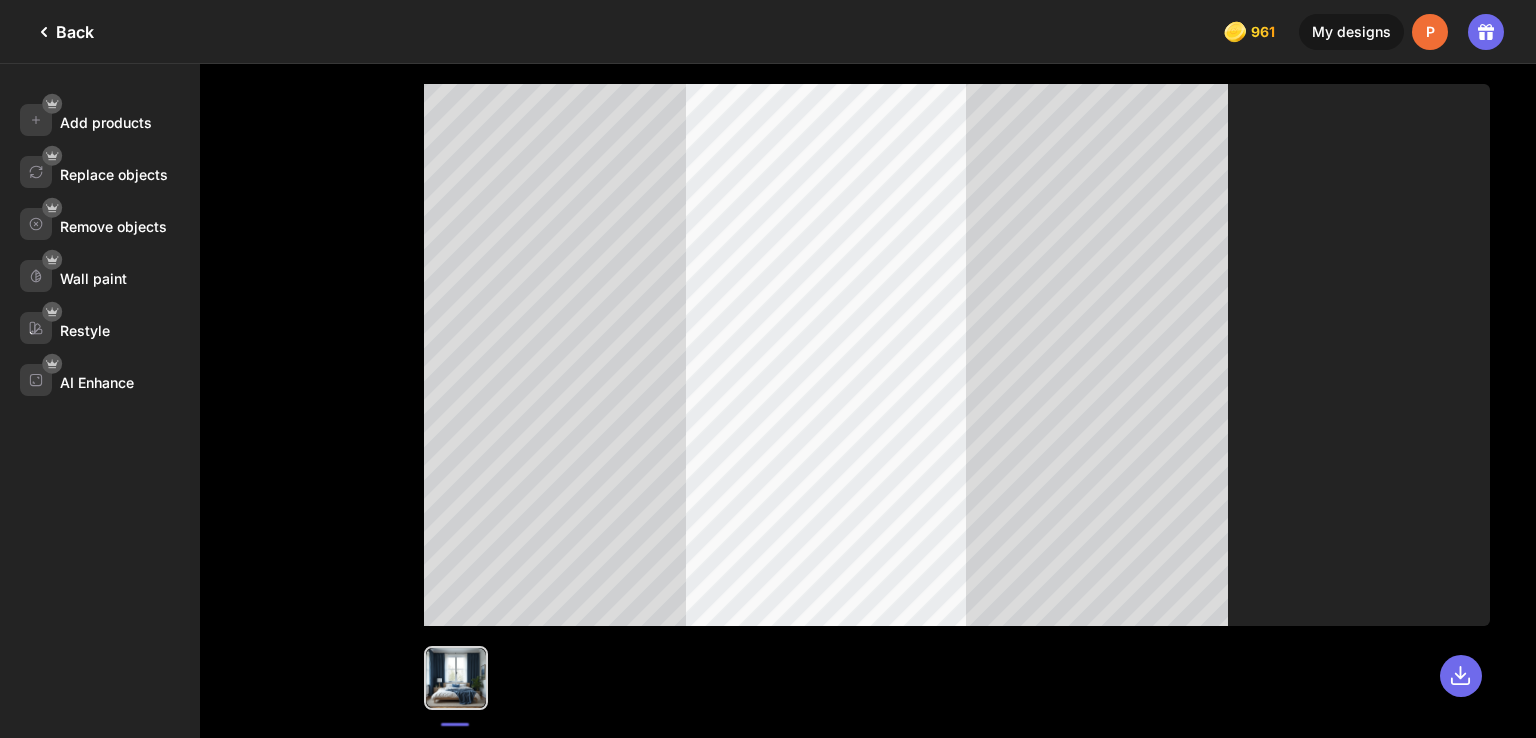 click on "Back" 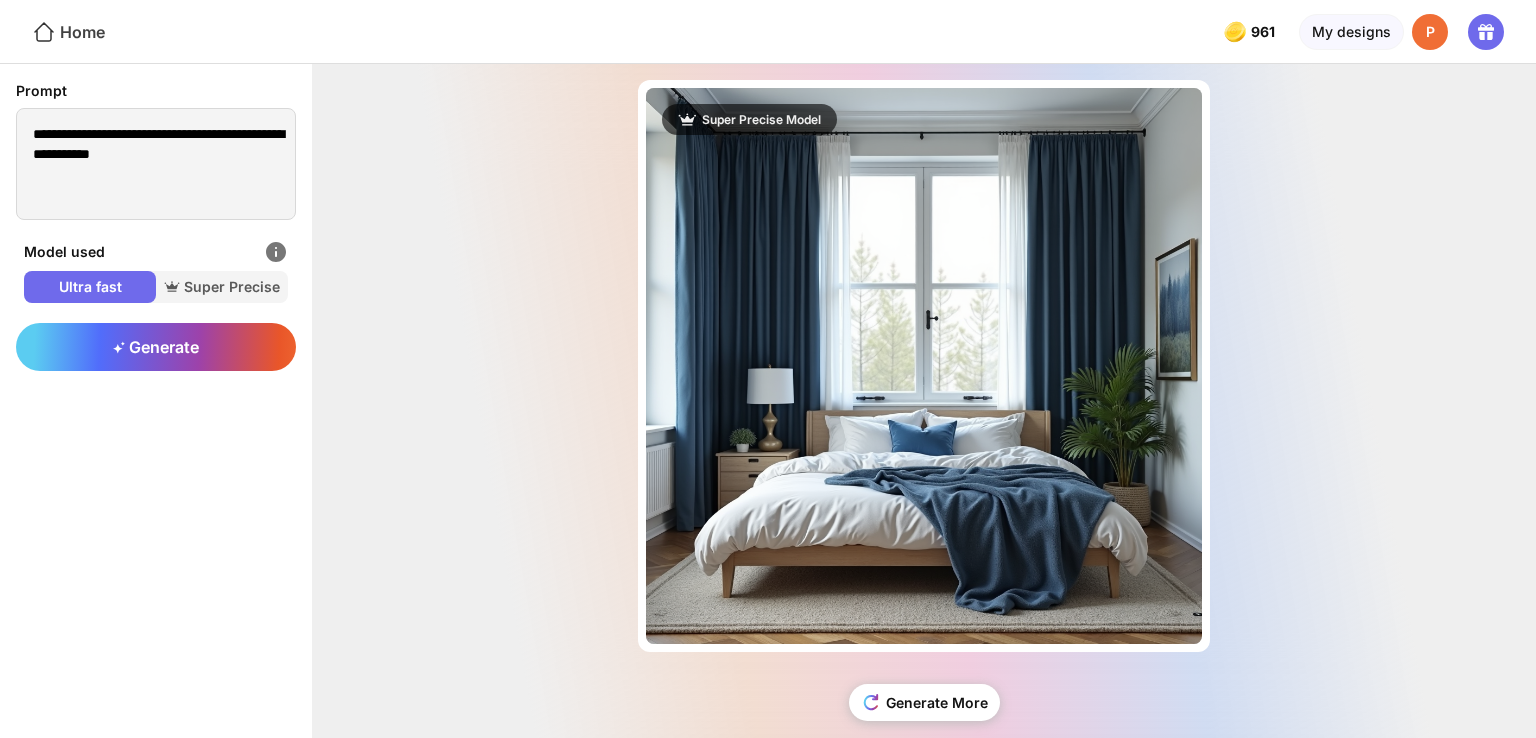 click on "Home" 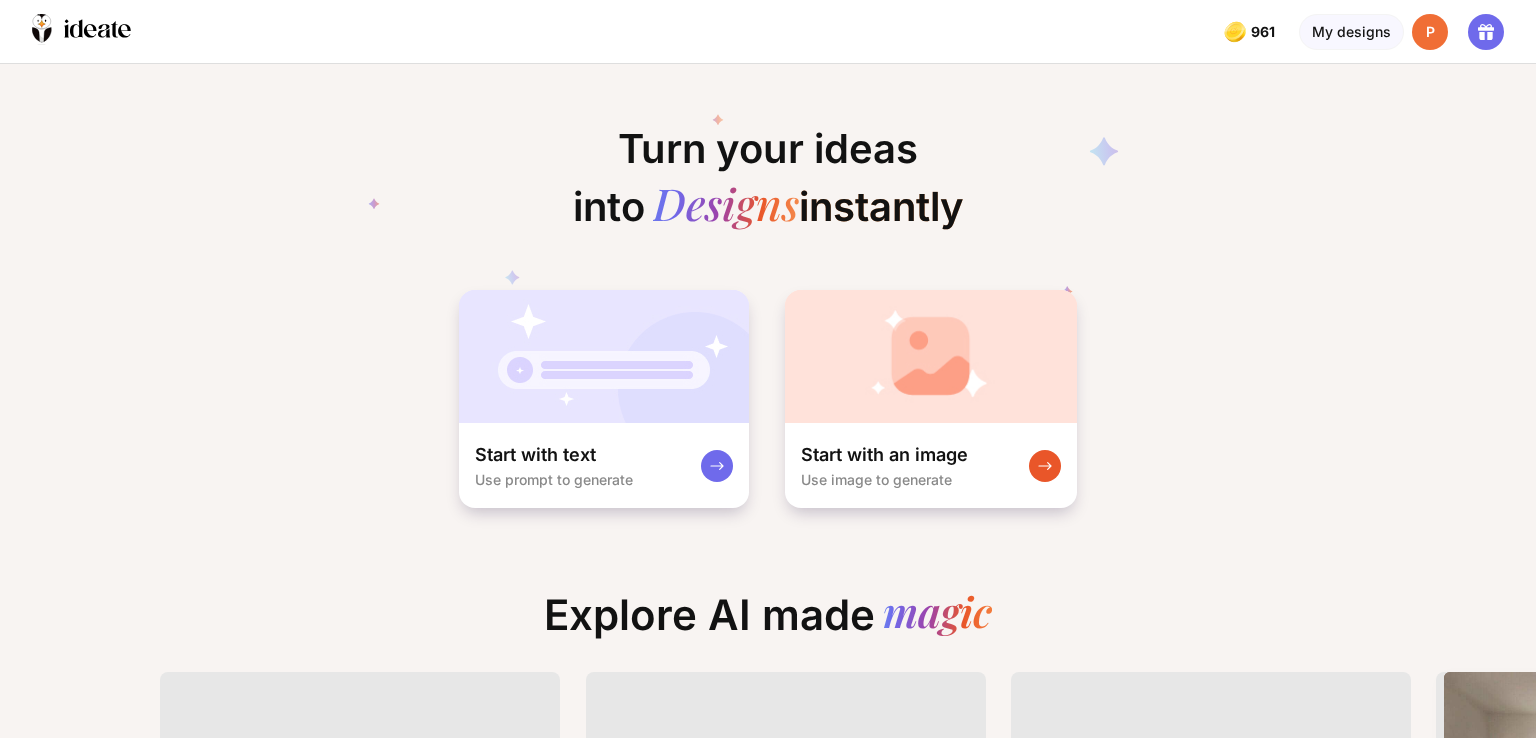 scroll, scrollTop: 0, scrollLeft: 41, axis: horizontal 